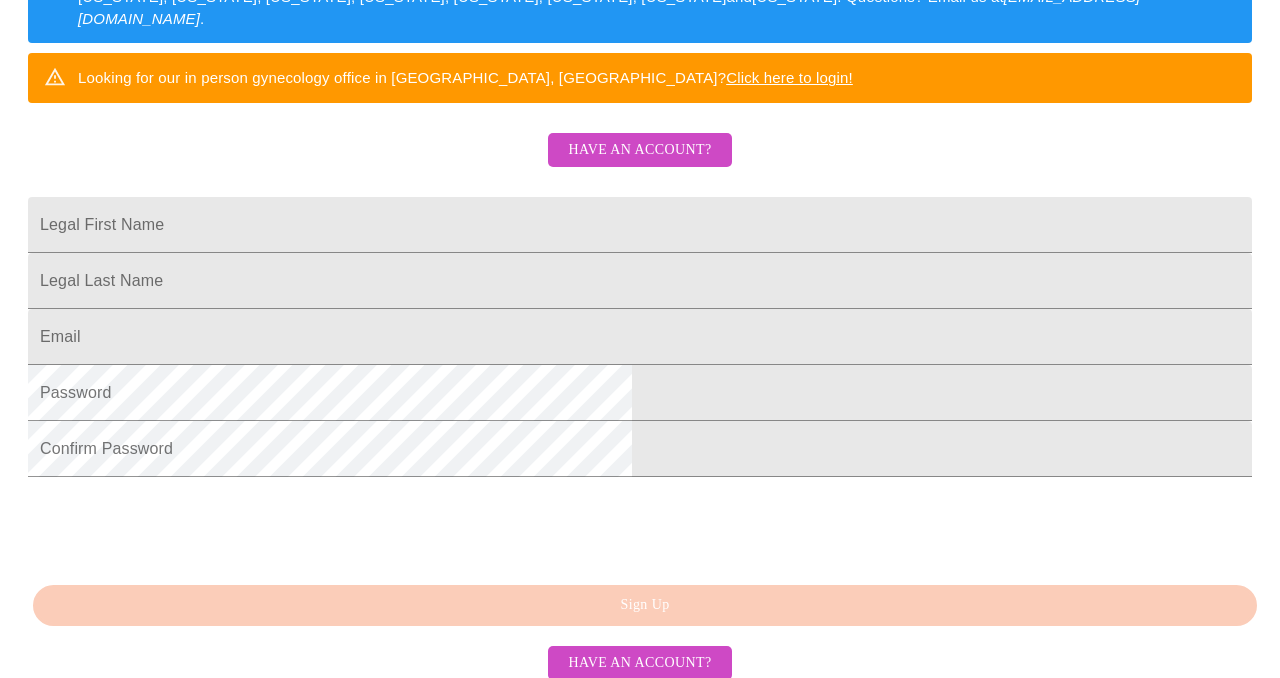 scroll, scrollTop: 534, scrollLeft: 0, axis: vertical 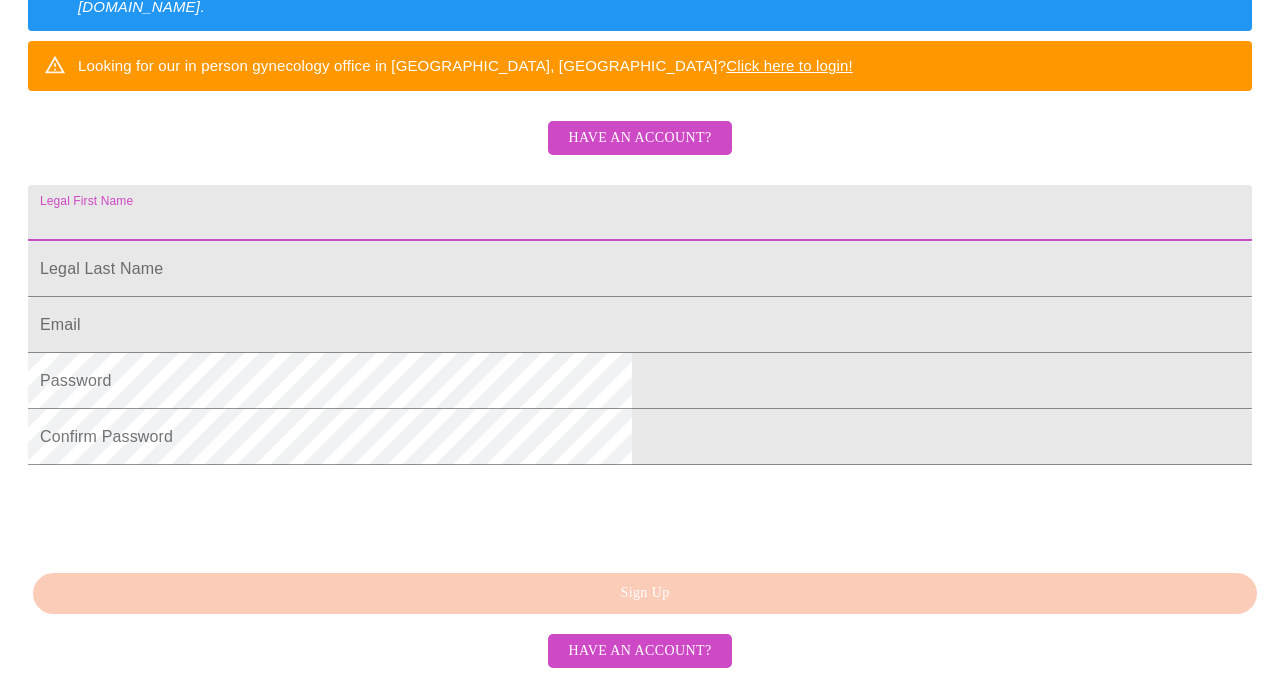 click on "Legal First Name" at bounding box center (640, 213) 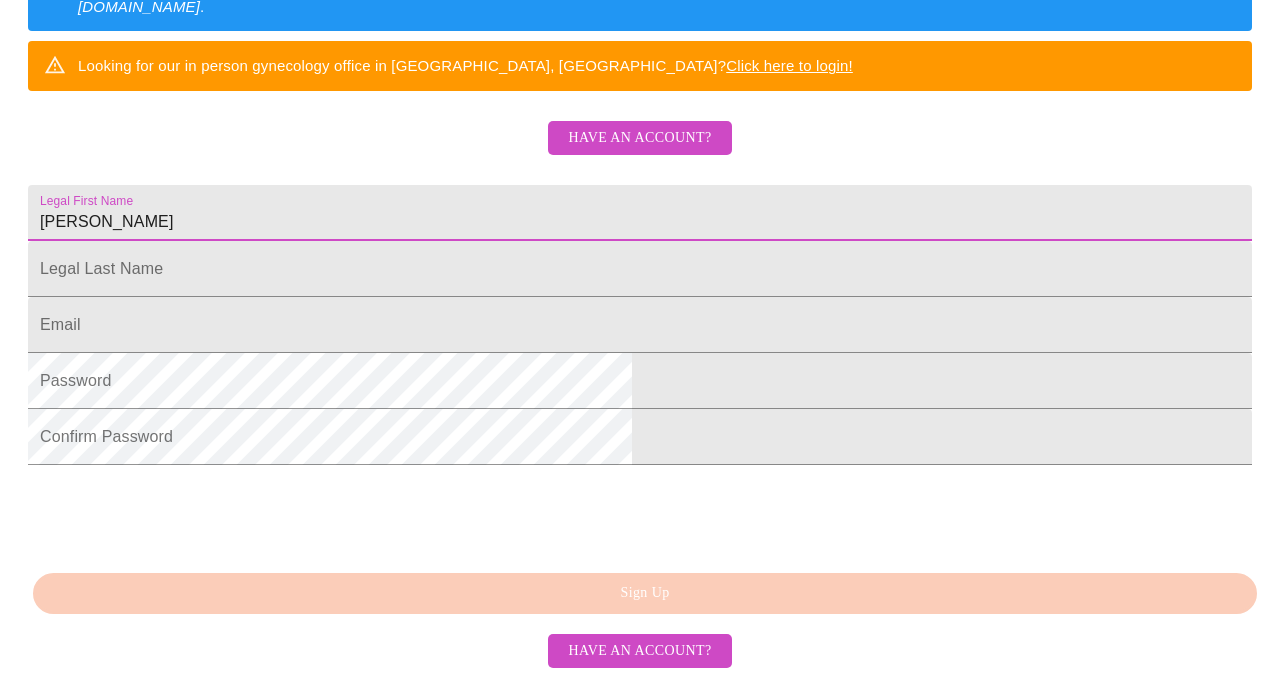 type on "[PERSON_NAME]" 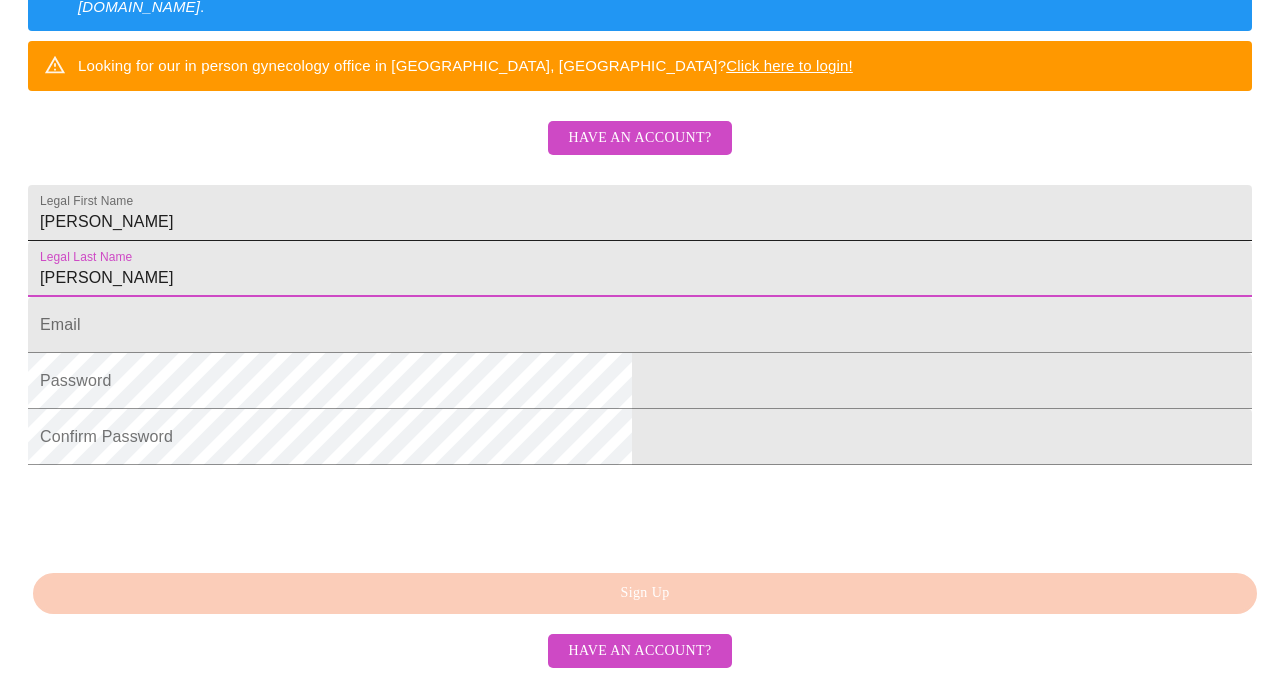 type on "[PERSON_NAME]" 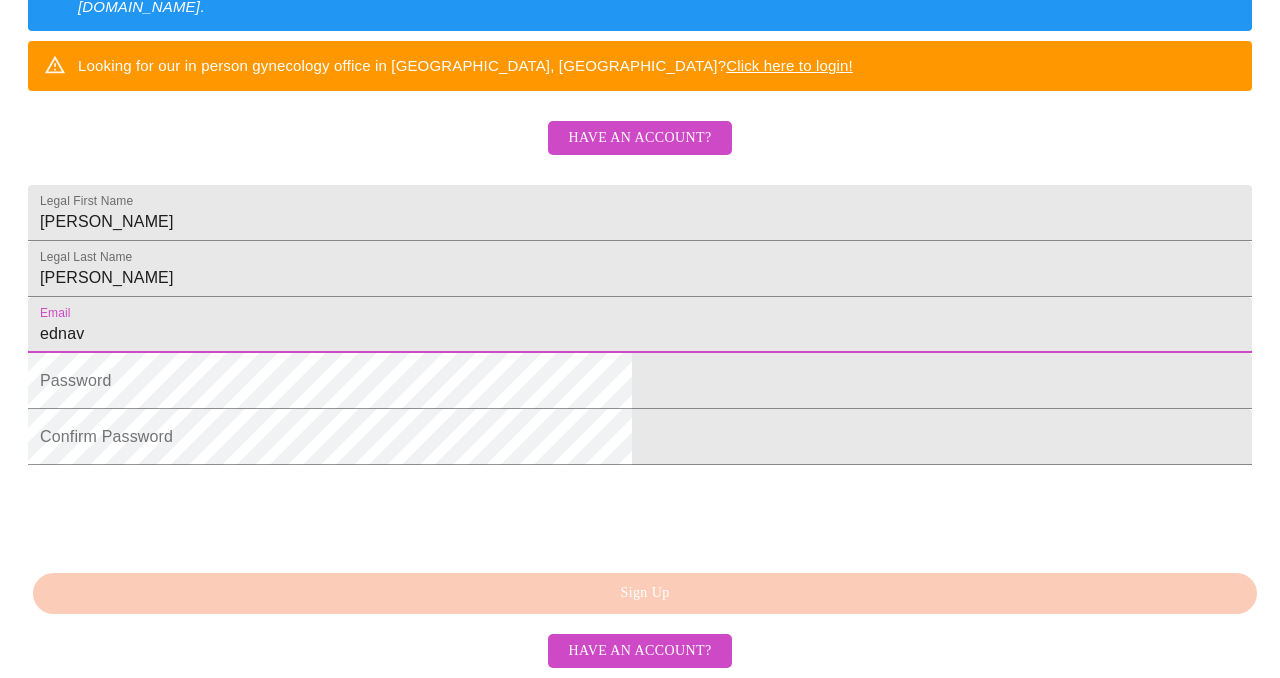 type on "[EMAIL_ADDRESS][DOMAIN_NAME]" 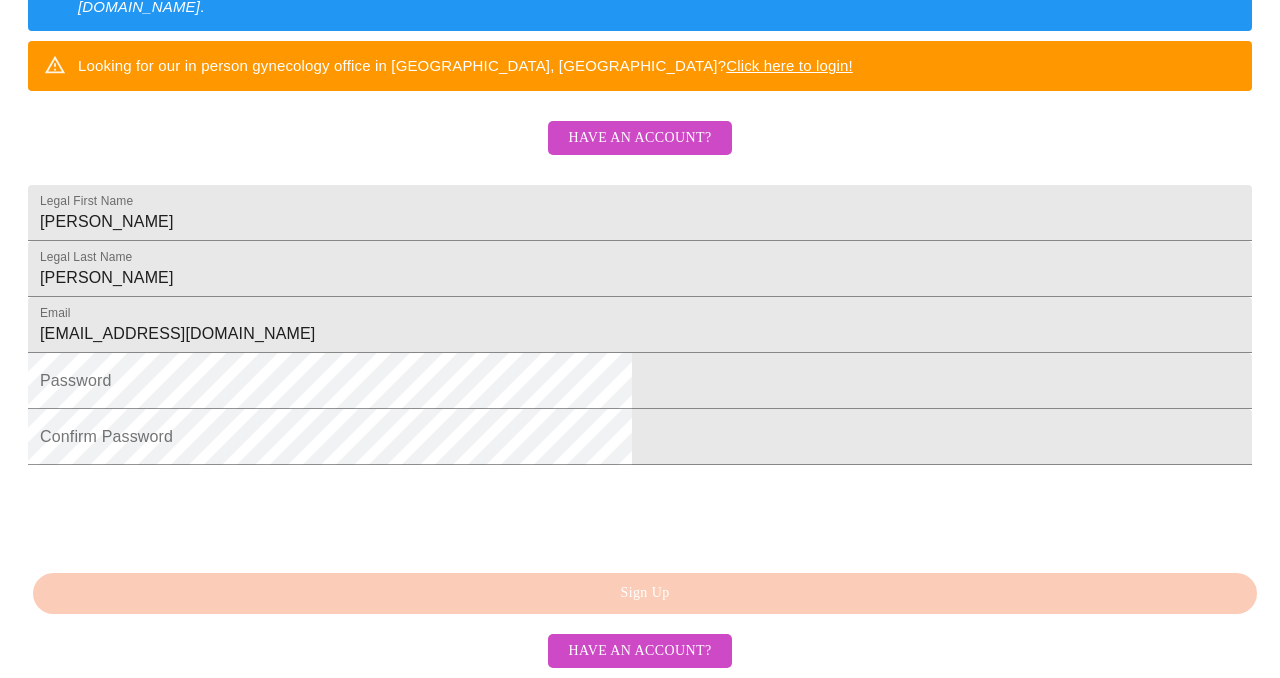 click on "Password" at bounding box center (640, 391) 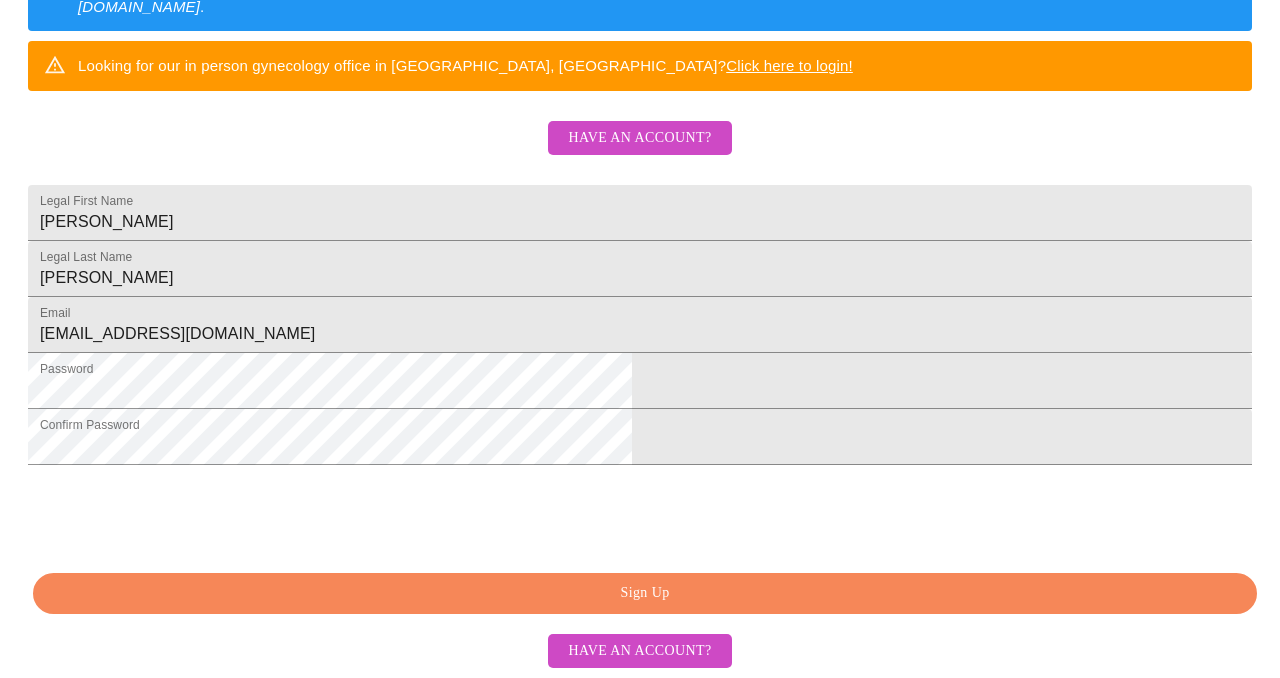 click on "Sign Up" at bounding box center [645, 593] 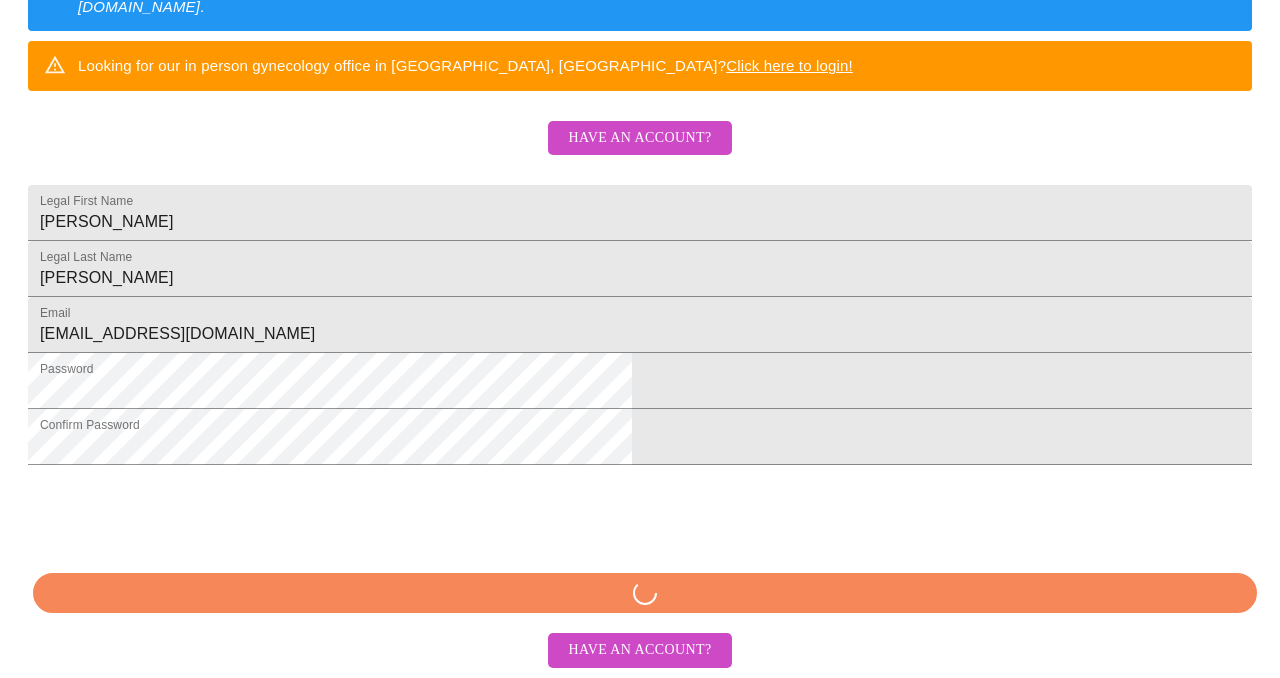 scroll, scrollTop: 534, scrollLeft: 0, axis: vertical 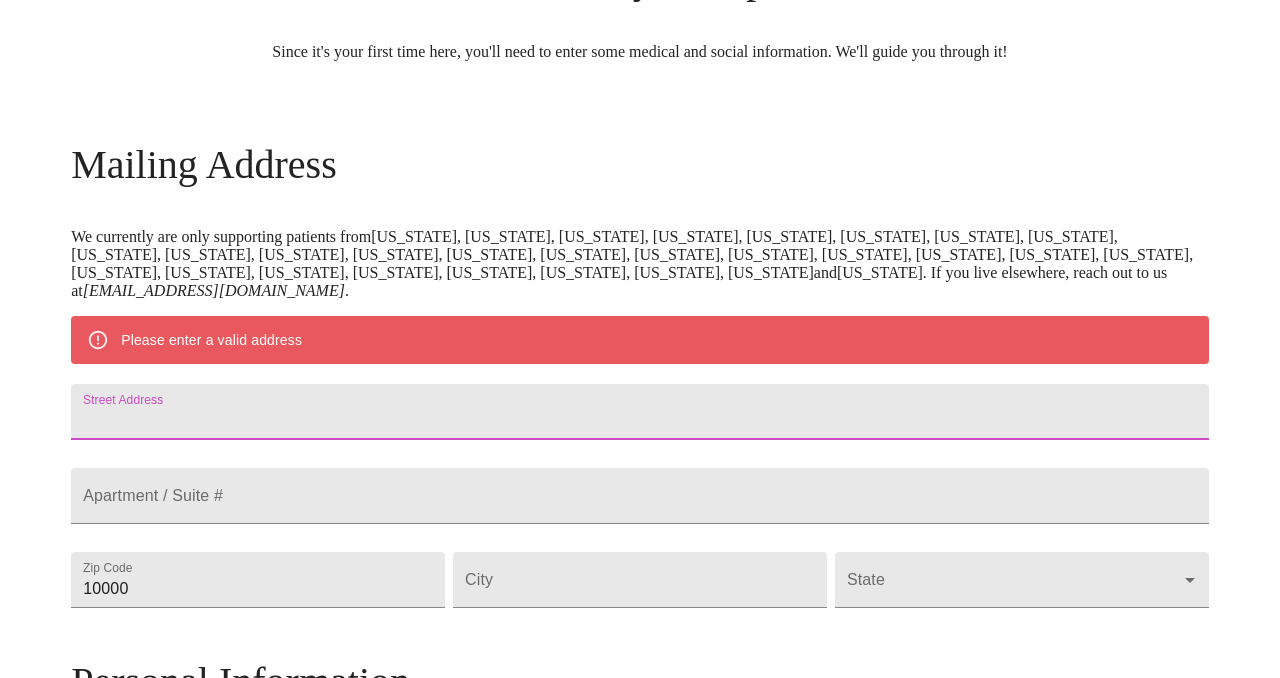 click on "Street Address" at bounding box center [640, 412] 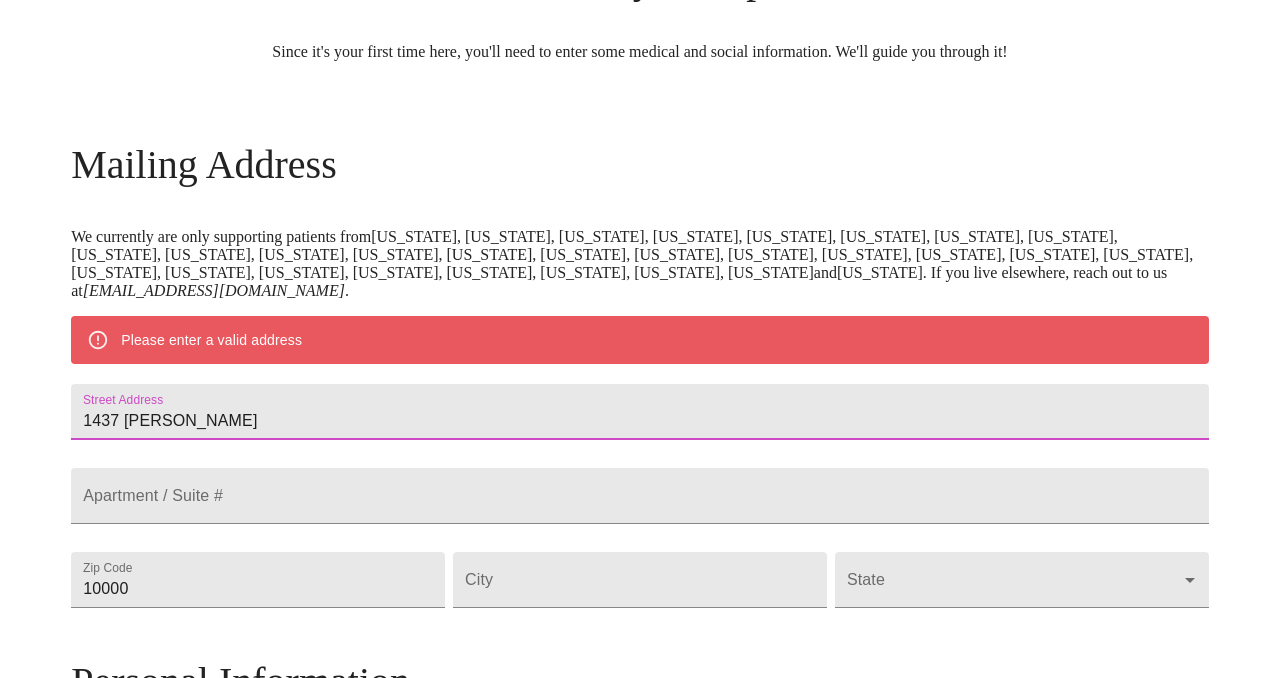type on "1437 [PERSON_NAME]" 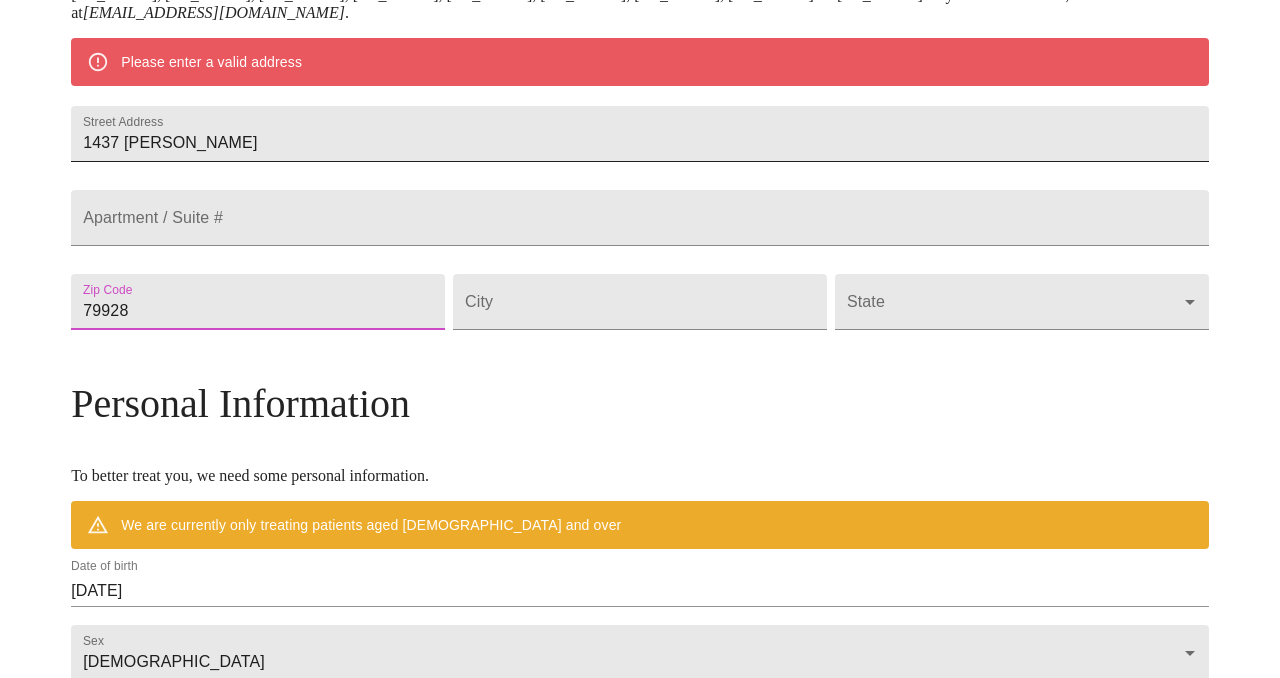 scroll, scrollTop: 525, scrollLeft: 0, axis: vertical 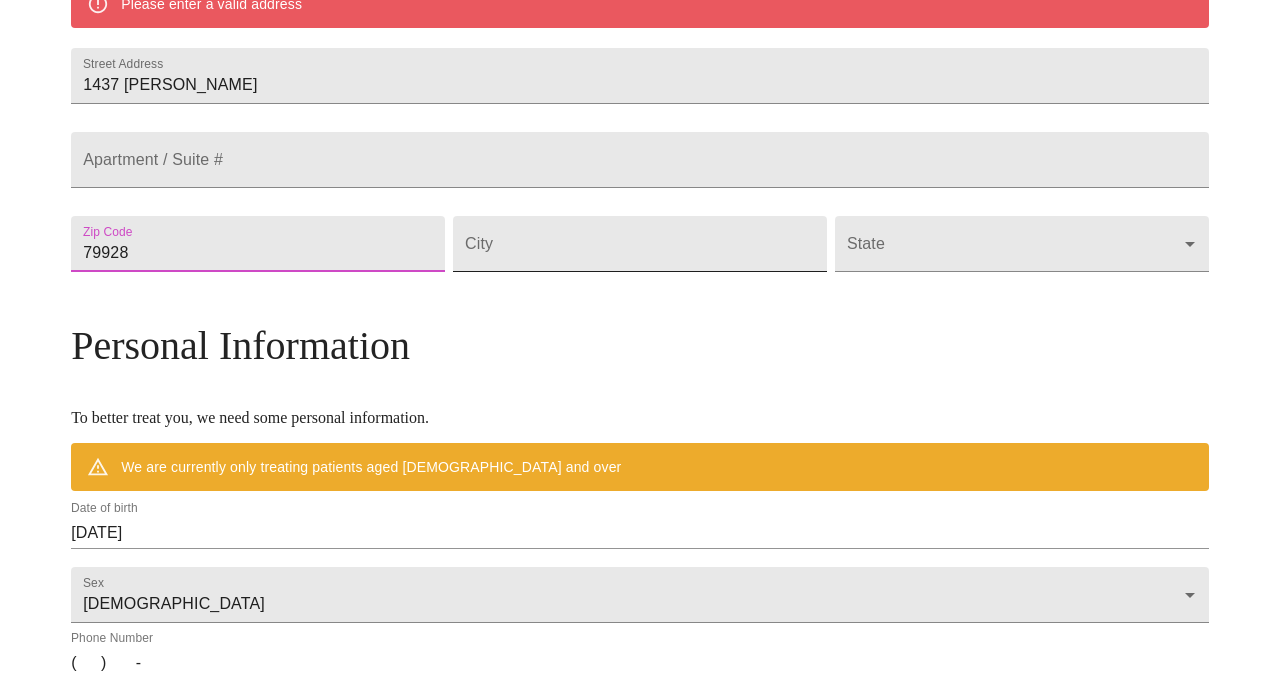 type on "79928" 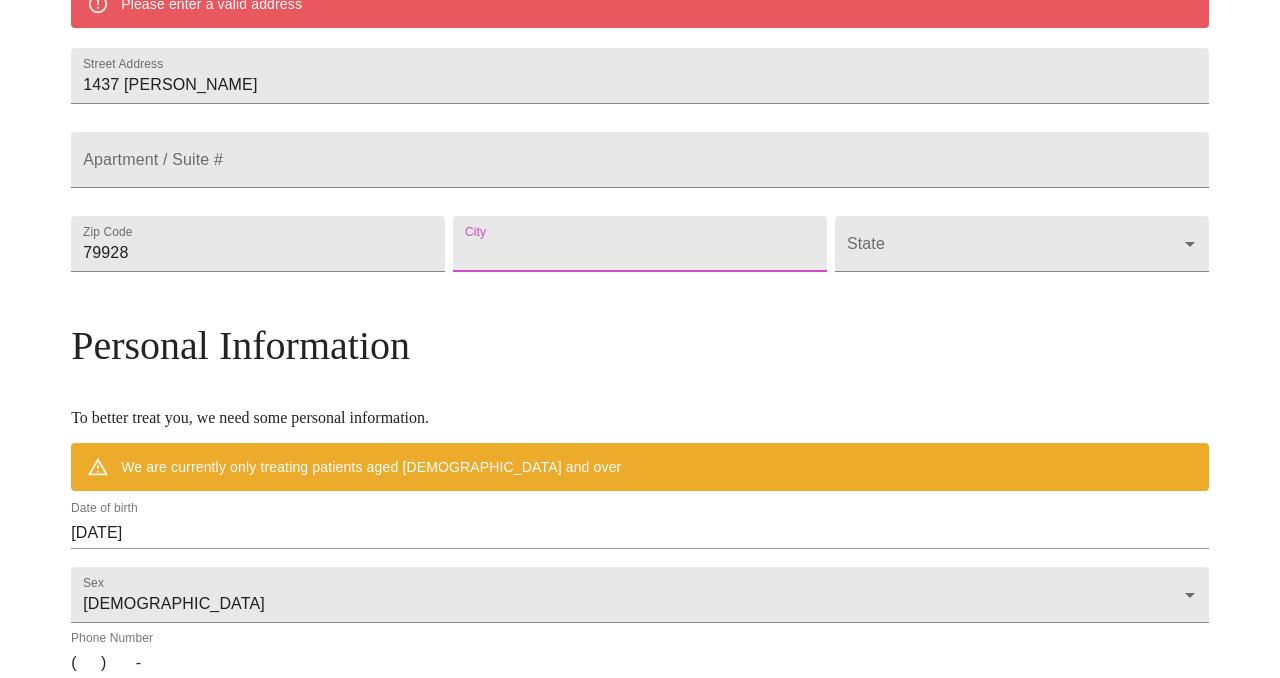 click on "Street Address" at bounding box center (640, 244) 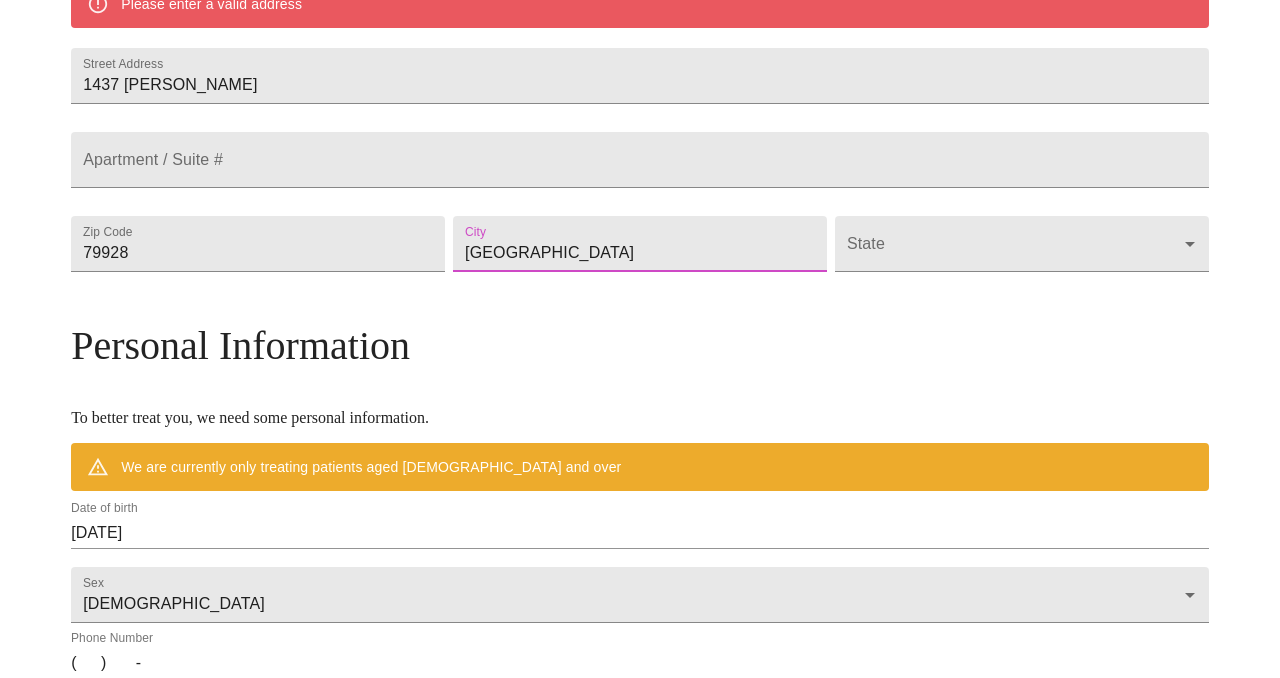 type on "[GEOGRAPHIC_DATA]" 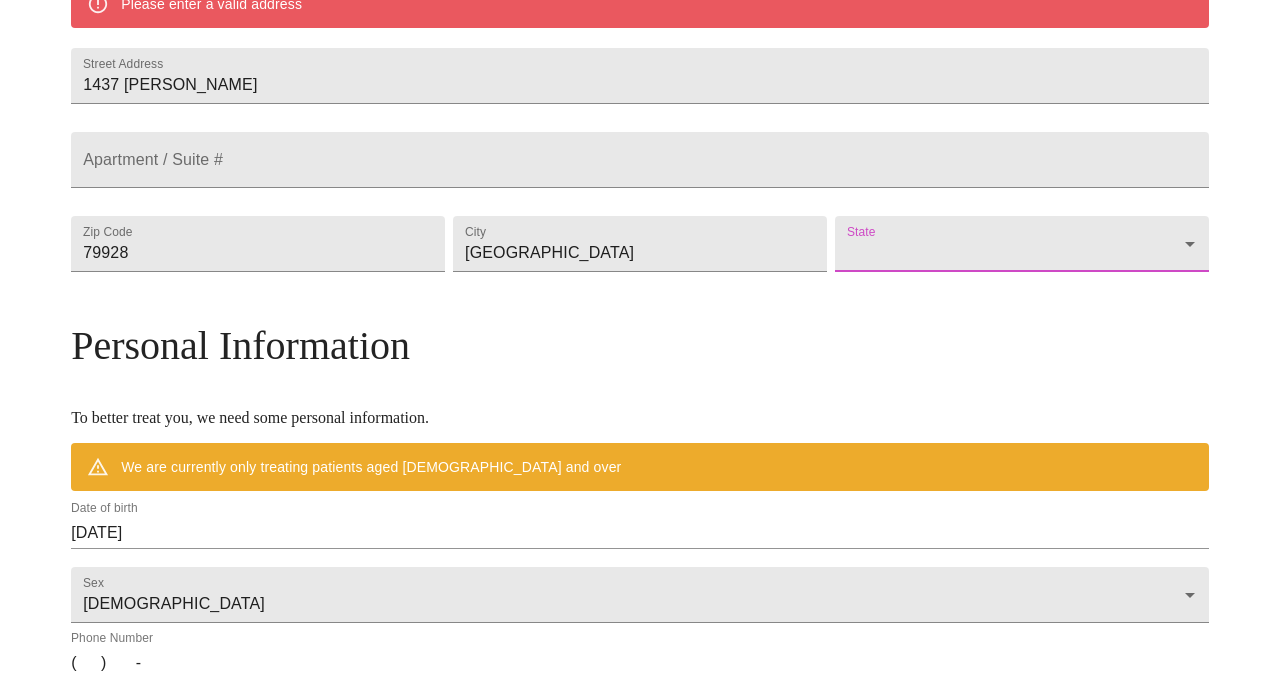 click on "MyMenopauseRx Welcome to MyMenopauseRx Since it's your first time here, you'll need to enter some medical and social information.  We'll guide you through it! Mailing Address We currently are only supporting patients from  [US_STATE], [US_STATE], [US_STATE], [US_STATE], [US_STATE], [US_STATE], [US_STATE], [US_STATE], [US_STATE], [US_STATE], [US_STATE], [US_STATE], [US_STATE], [US_STATE], [US_STATE], [US_STATE], [US_STATE], [US_STATE], [US_STATE], [US_STATE], [US_STATE], [US_STATE], [US_STATE], [US_STATE], [US_STATE], [US_STATE], [US_STATE], [US_STATE]  and  [US_STATE] . If you live elsewhere, reach out to us at  [EMAIL_ADDRESS][DOMAIN_NAME] . Please enter a valid address Street Address 1437 [PERSON_NAME] Apartment / Suite # Zip Code [GEOGRAPHIC_DATA] ​ Personal Information To better treat you, we need some personal information. We are currently only treating patients aged [DEMOGRAPHIC_DATA] and over Date of birth [DEMOGRAPHIC_DATA] Sex [DEMOGRAPHIC_DATA] [DEMOGRAPHIC_DATA] Phone Number (   )    - Receive Text Message Notifications Terms of Service & Privacy Policy By  Continuing Terms of Service  and our  ." at bounding box center [640, 271] 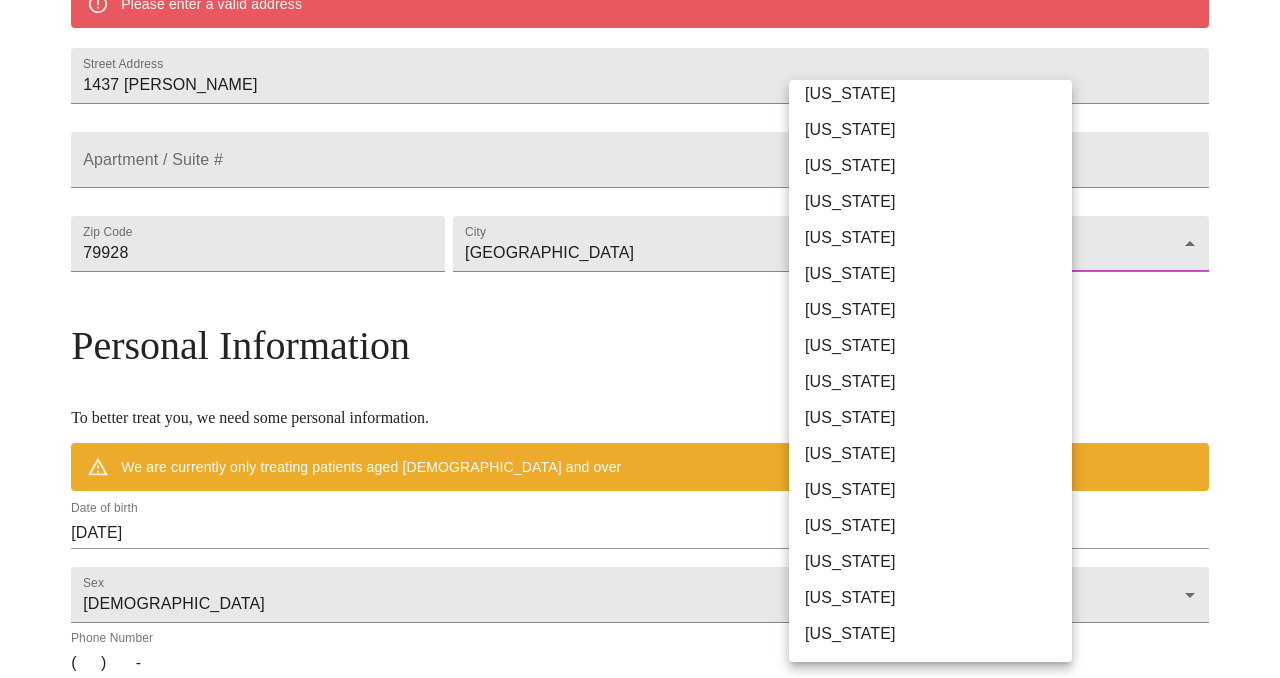scroll, scrollTop: 1234, scrollLeft: 0, axis: vertical 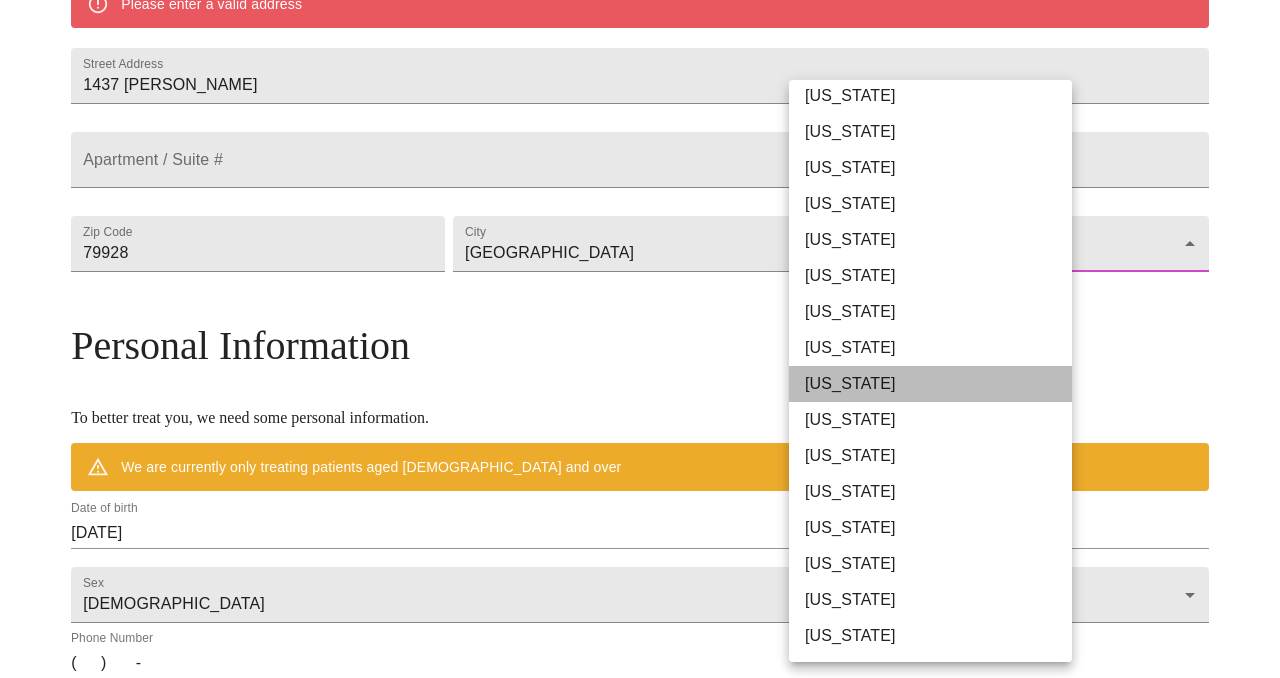 click on "[US_STATE]" at bounding box center [930, 384] 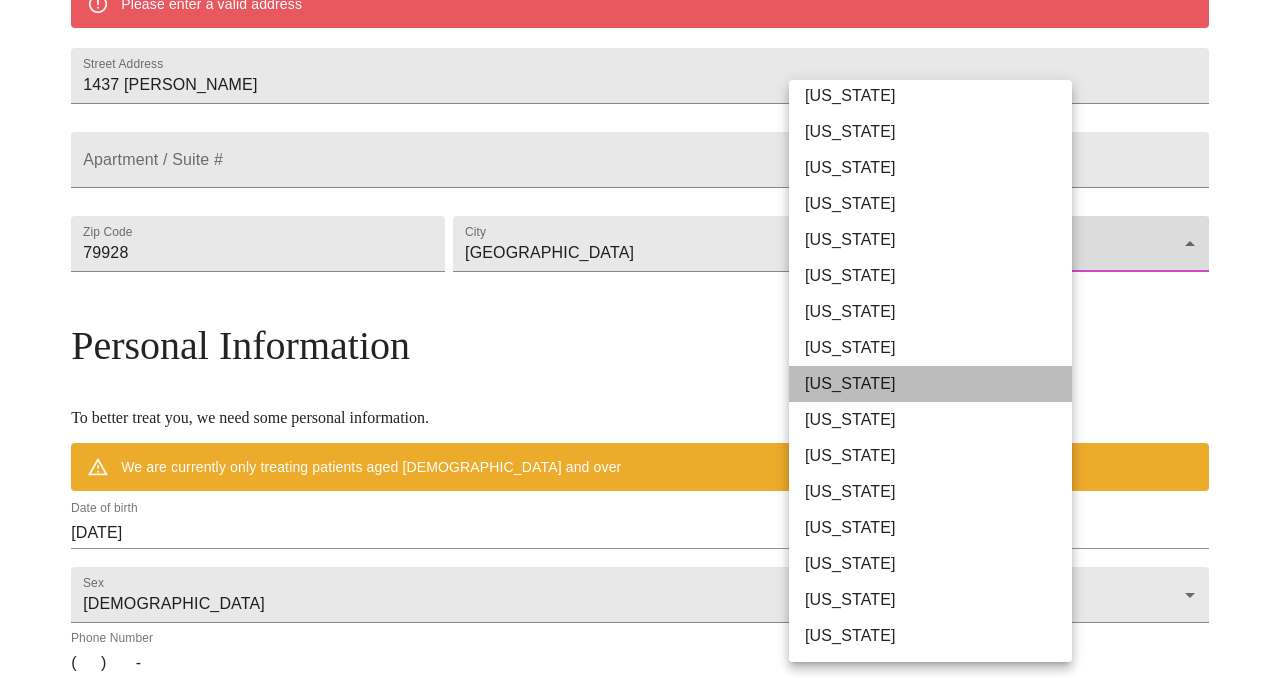 type on "[US_STATE]" 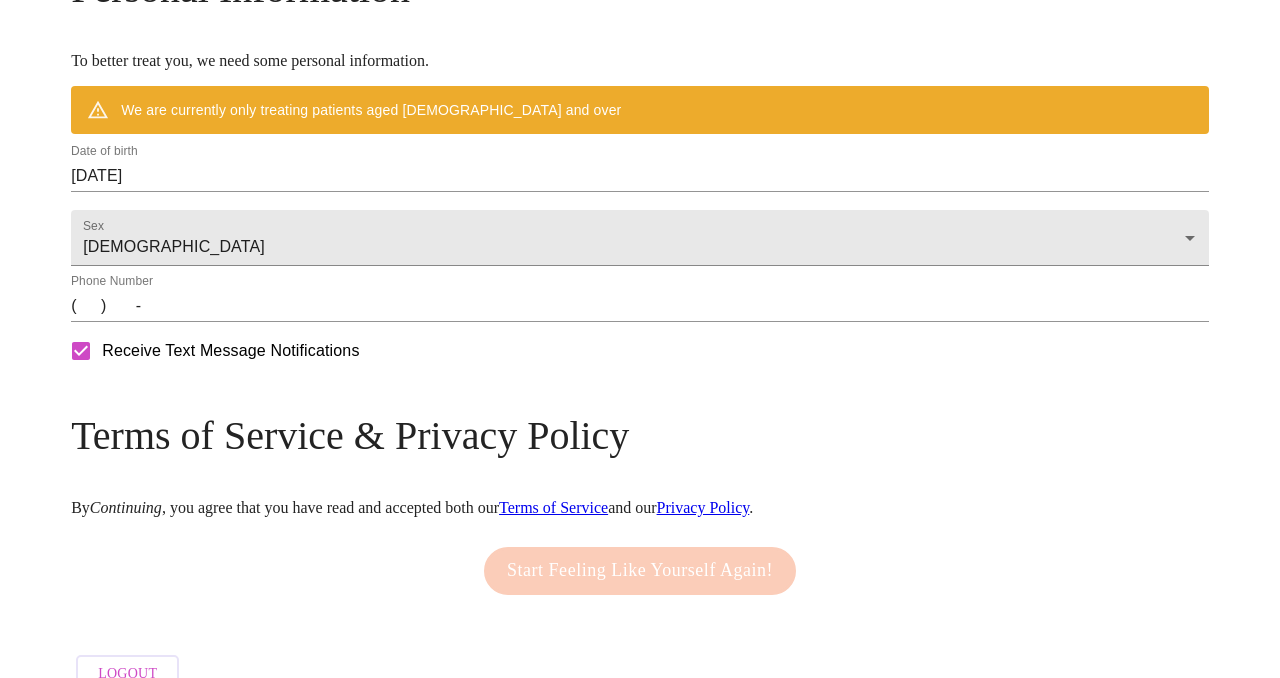 scroll, scrollTop: 829, scrollLeft: 0, axis: vertical 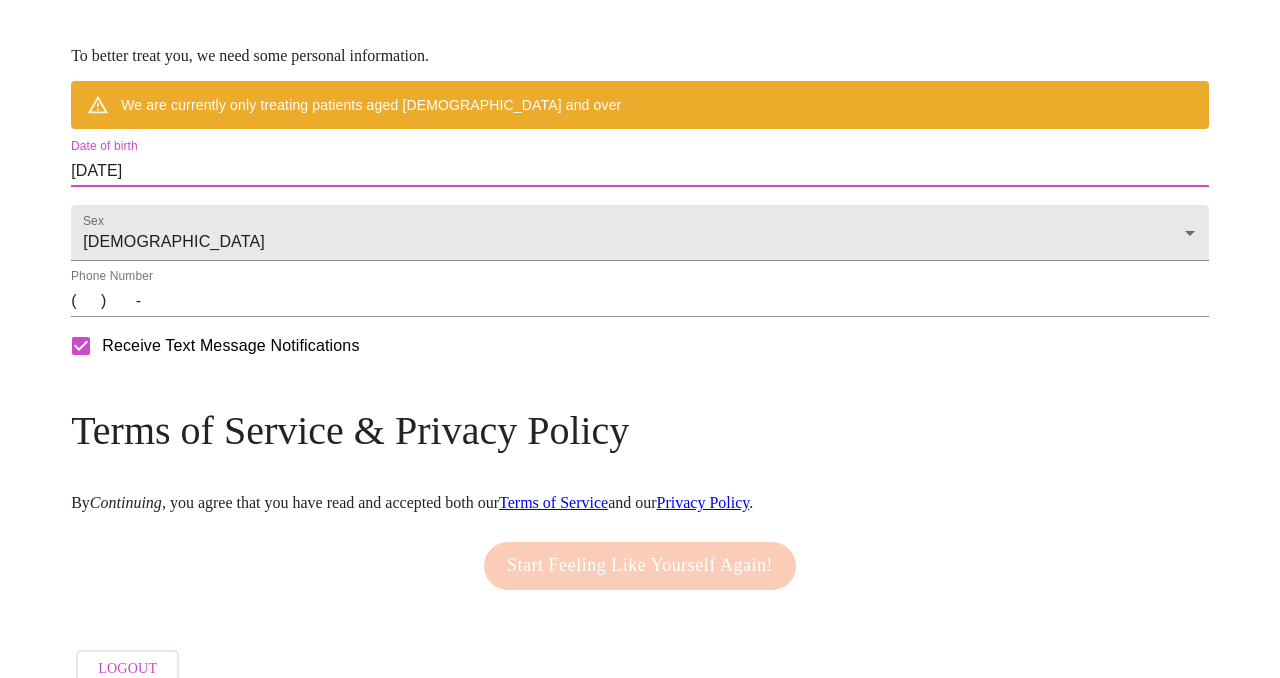 drag, startPoint x: 314, startPoint y: 214, endPoint x: 91, endPoint y: 212, distance: 223.00897 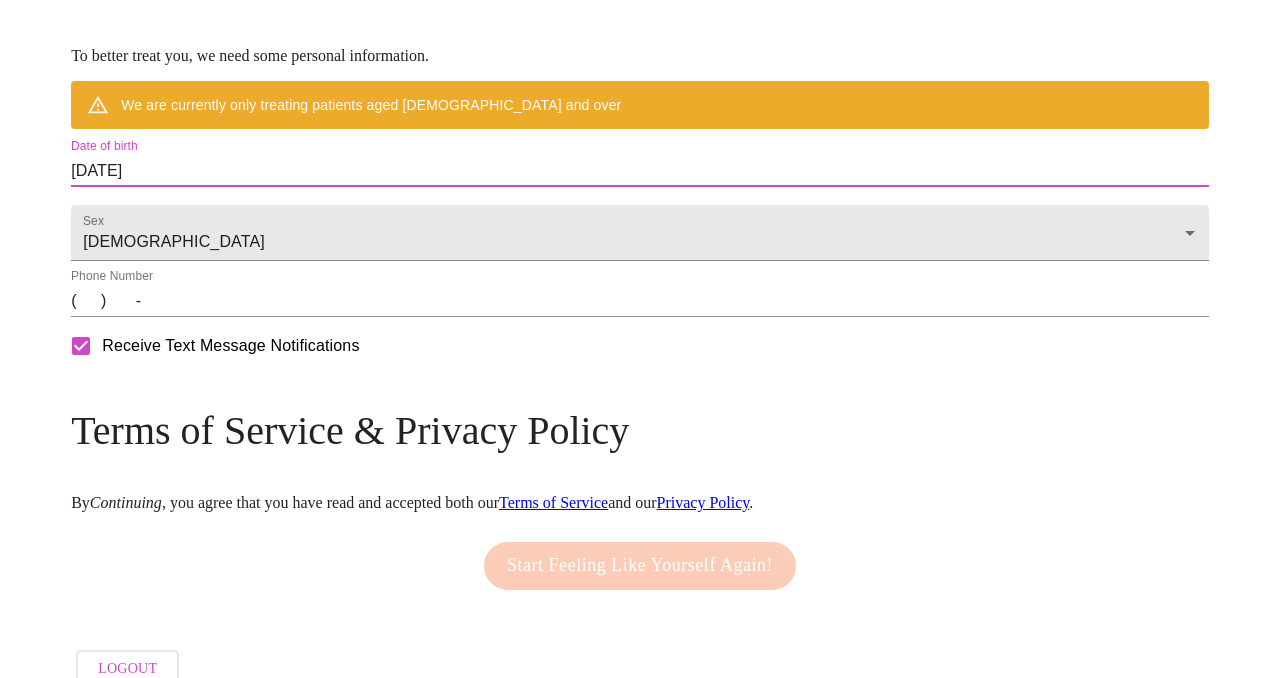 click on "[DATE]" at bounding box center [640, 171] 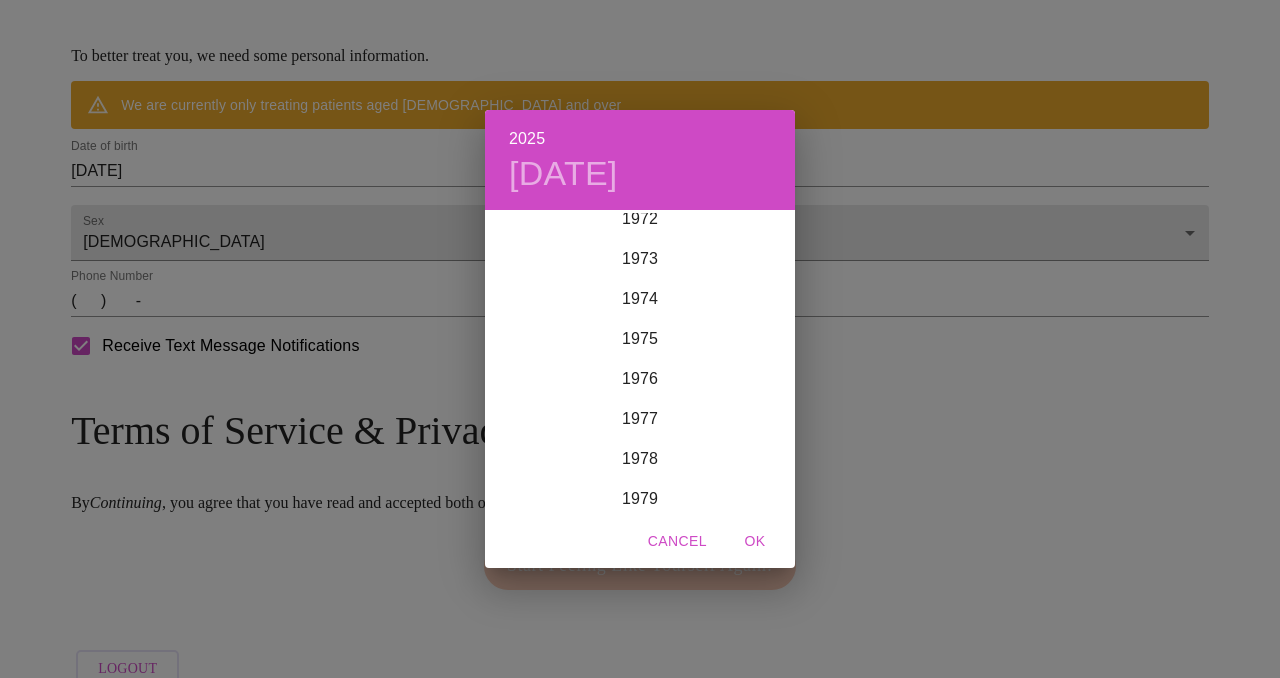 scroll, scrollTop: 2935, scrollLeft: 0, axis: vertical 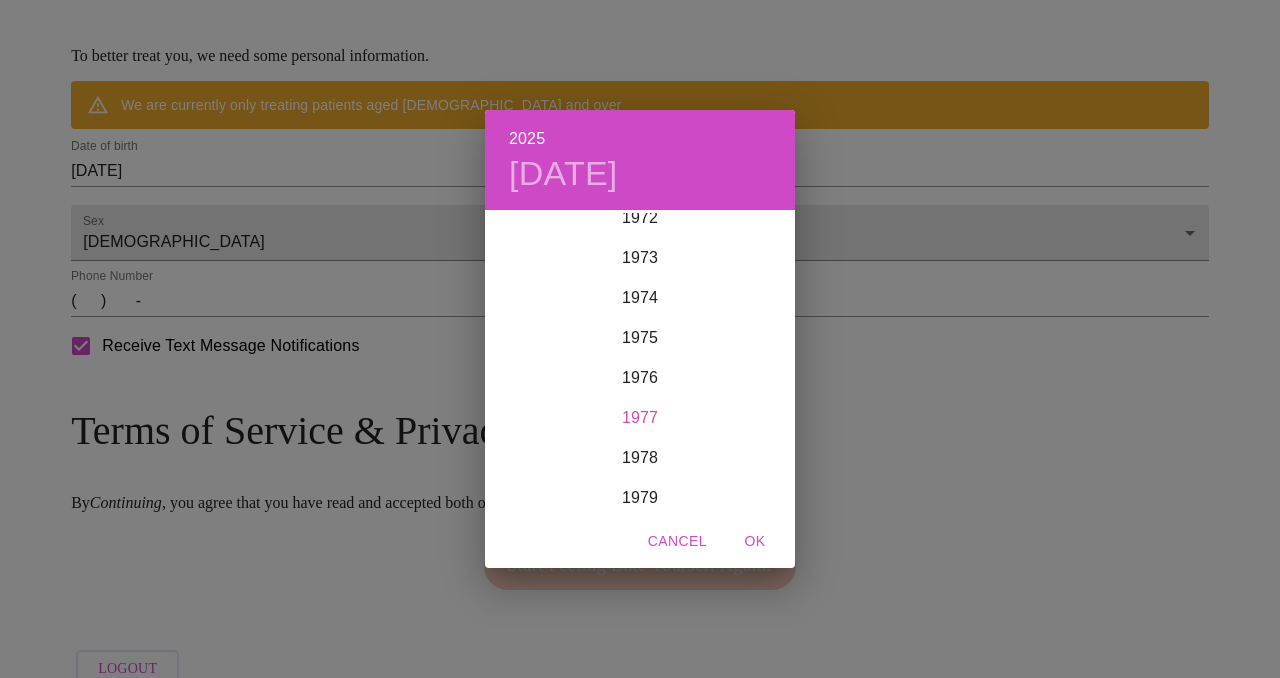 click on "1977" at bounding box center [640, 418] 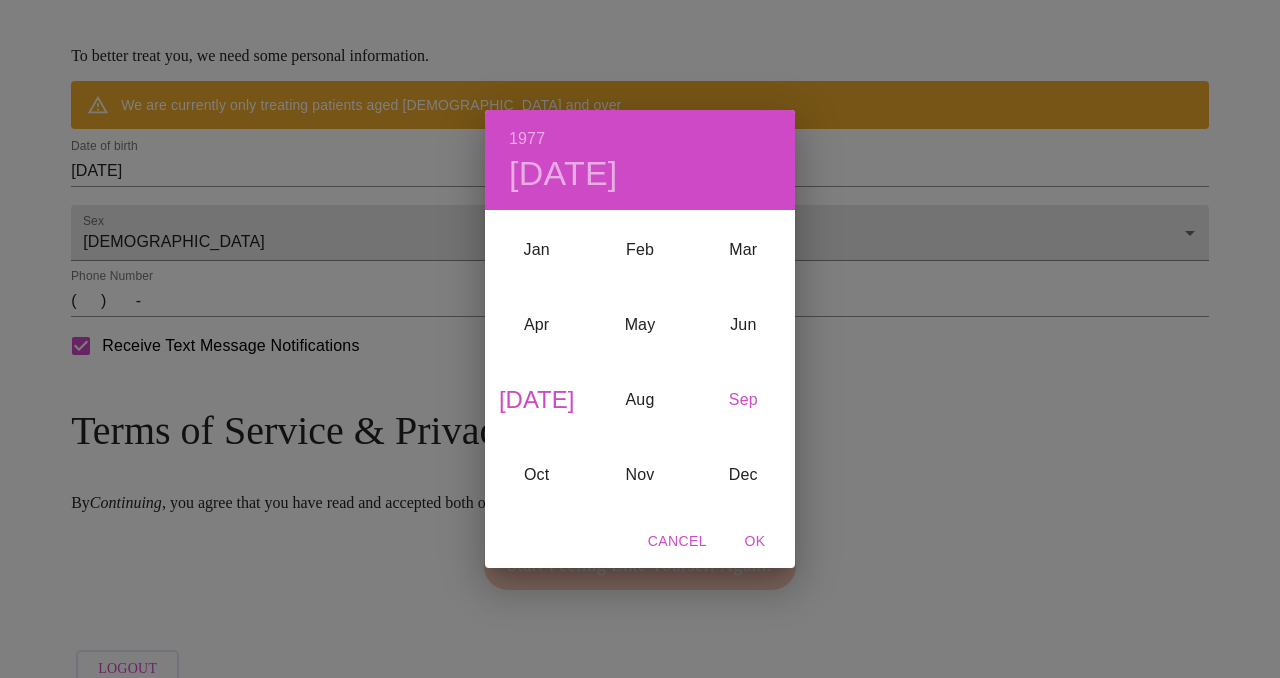click on "Sep" at bounding box center (743, 400) 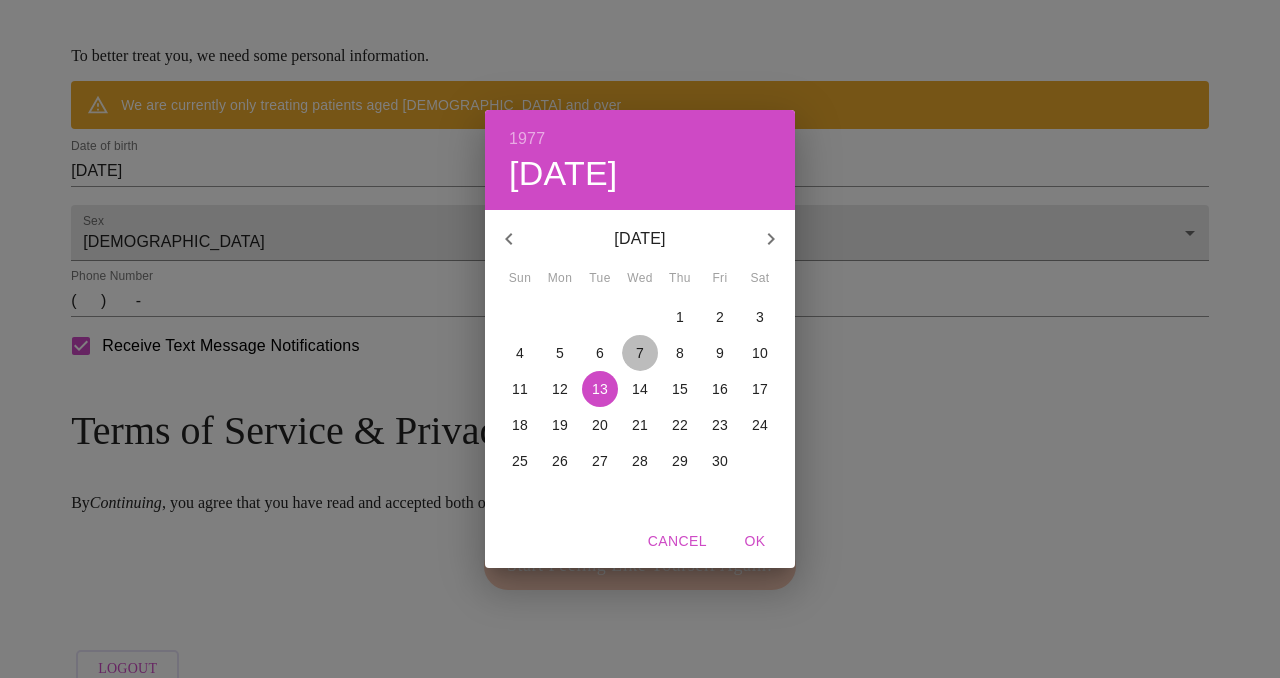 click on "7" at bounding box center [640, 353] 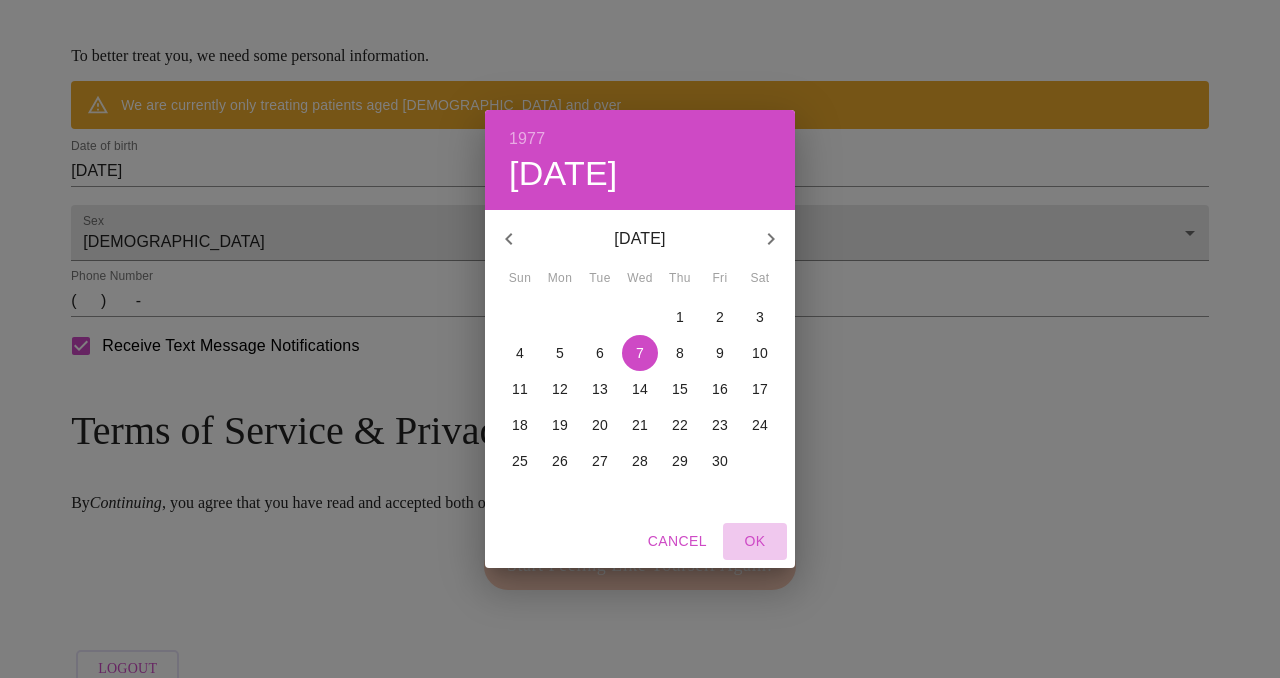 click on "OK" at bounding box center (755, 541) 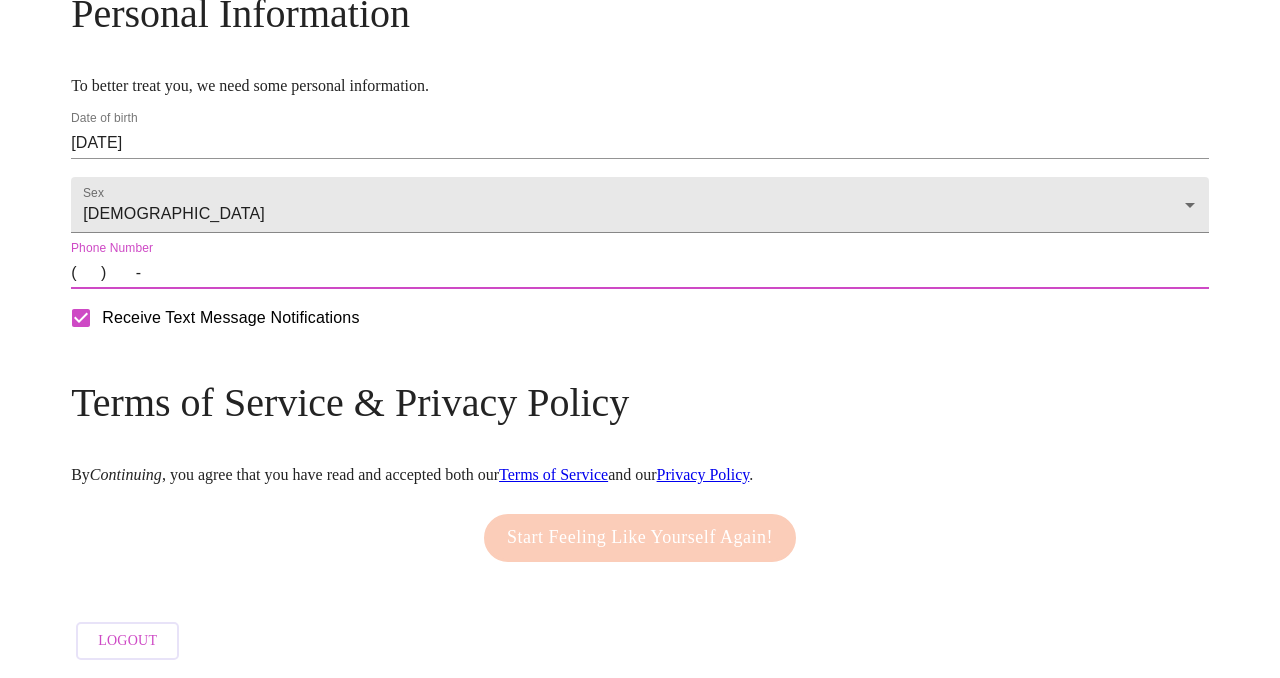 click on "(   )    -" at bounding box center (640, 273) 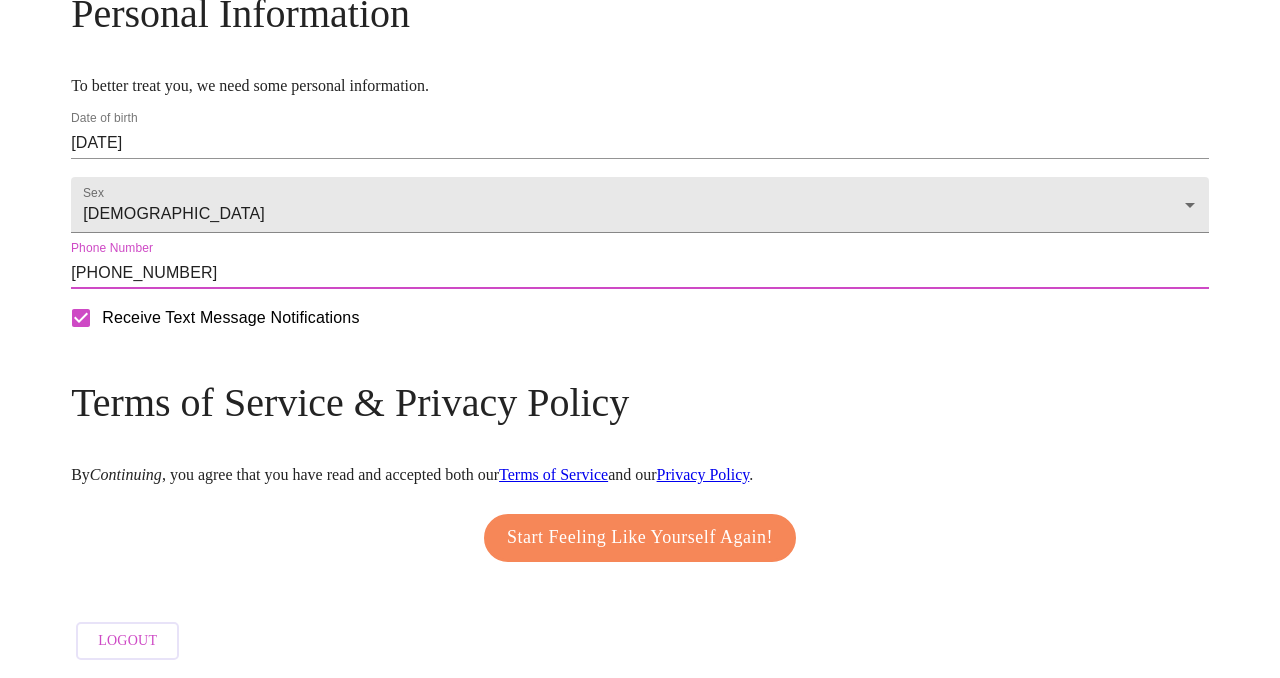scroll, scrollTop: 859, scrollLeft: 0, axis: vertical 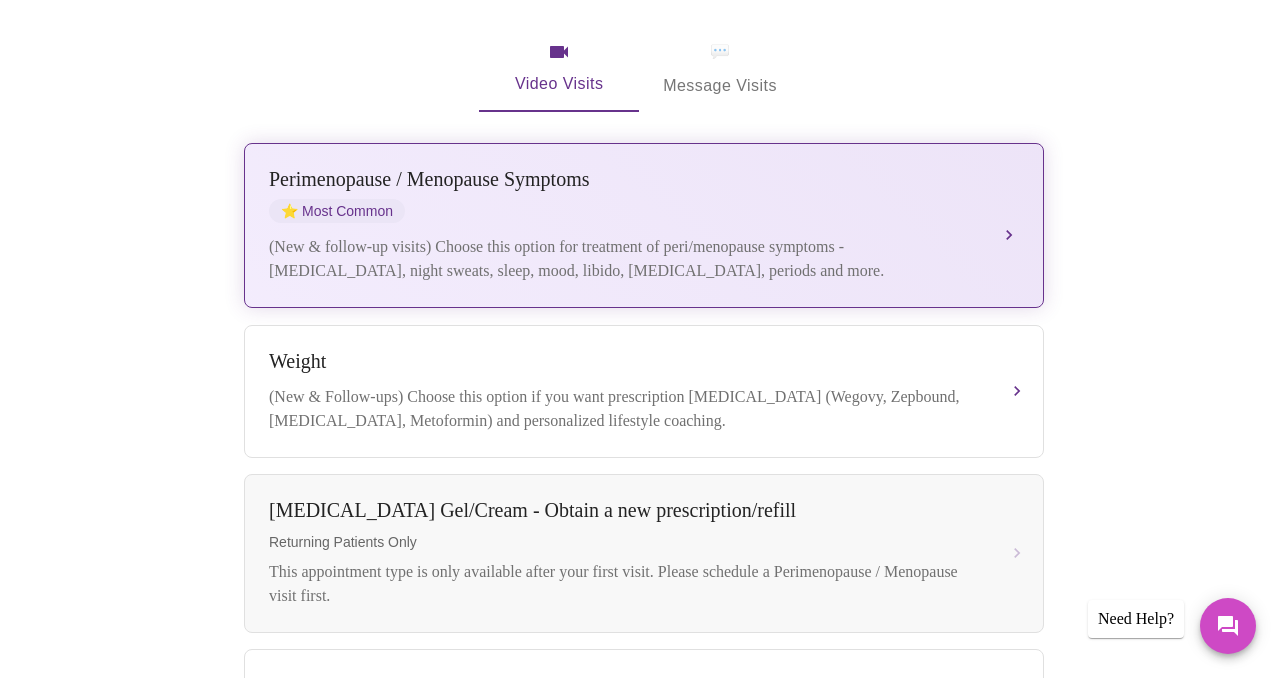 click on "Perimenopause / Menopause Symptoms" at bounding box center [624, 179] 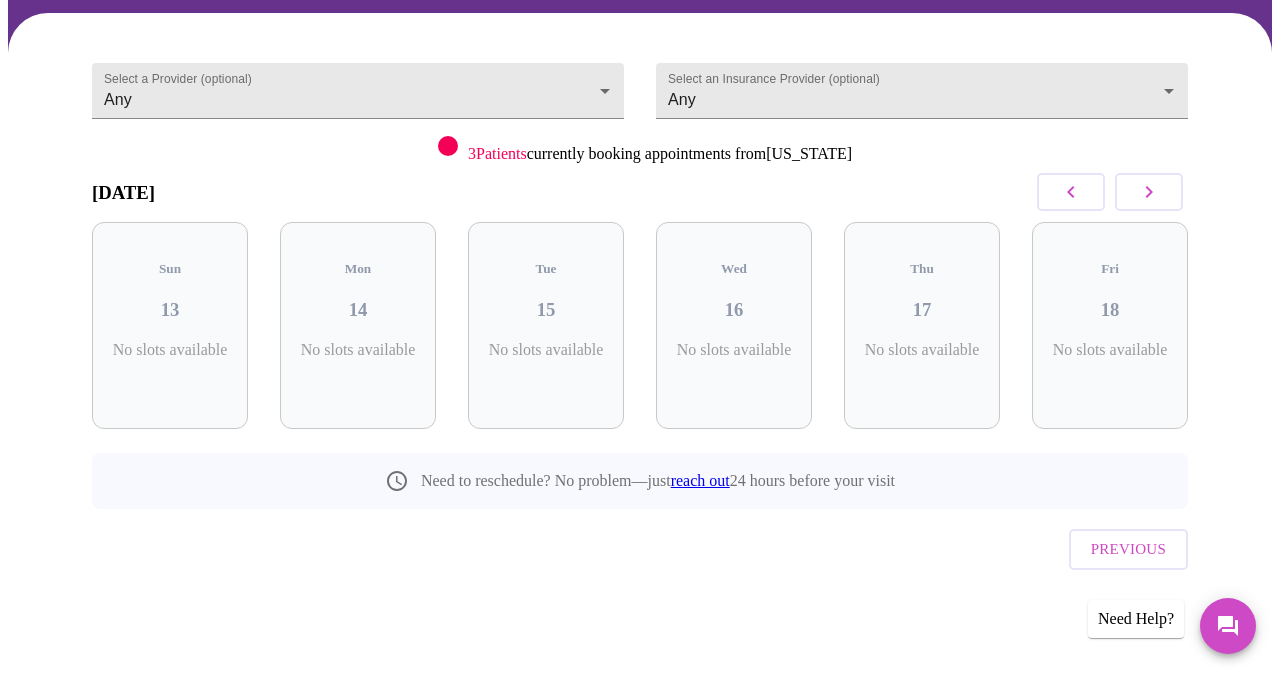 scroll, scrollTop: 108, scrollLeft: 0, axis: vertical 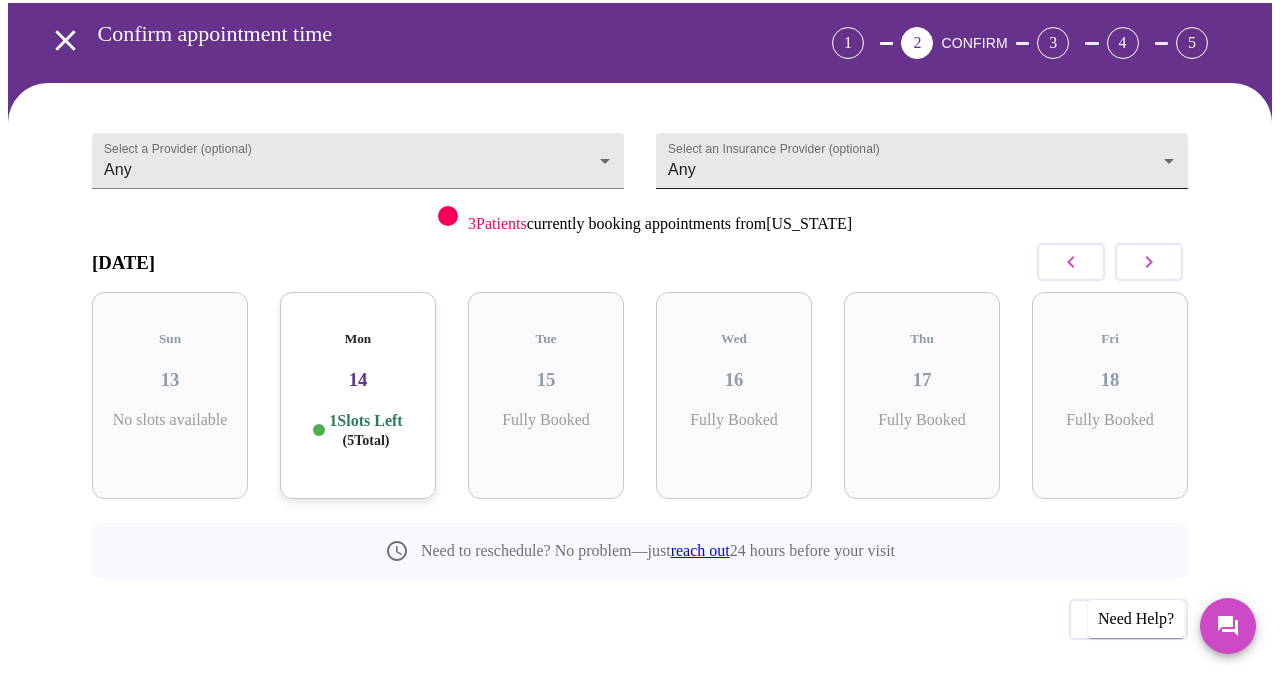 click on "MyMenopauseRx Appointments Messaging Labs Uploads Medications Community Refer a Friend Hi [PERSON_NAME] appointment time 1 2 CONFIRM 3 4 5 Select a Provider (optional) Any Any Select an Insurance Provider (optional) Any Any 3  Patients  currently booking appointments from  [US_STATE] [DATE] Sun 13 No slots available Mon 14 1  Slots Left ( 5  Total) Tue 15 Fully Booked Wed 16 Fully Booked Thu 17 Fully Booked Fri 18 Fully Booked Need to reschedule? No problem—just  reach out  24 hours before your visit Previous Need Help? Settings Billing Invoices Log out" at bounding box center (640, 320) 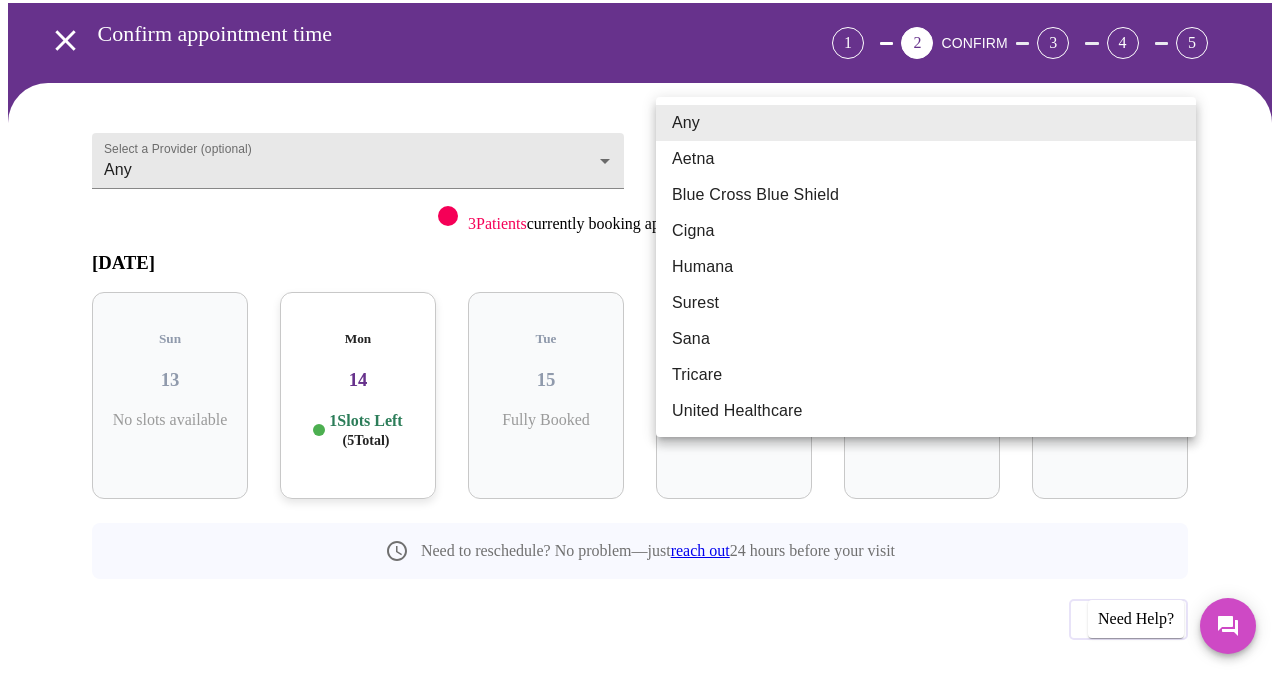 click on "Tricare" at bounding box center [926, 375] 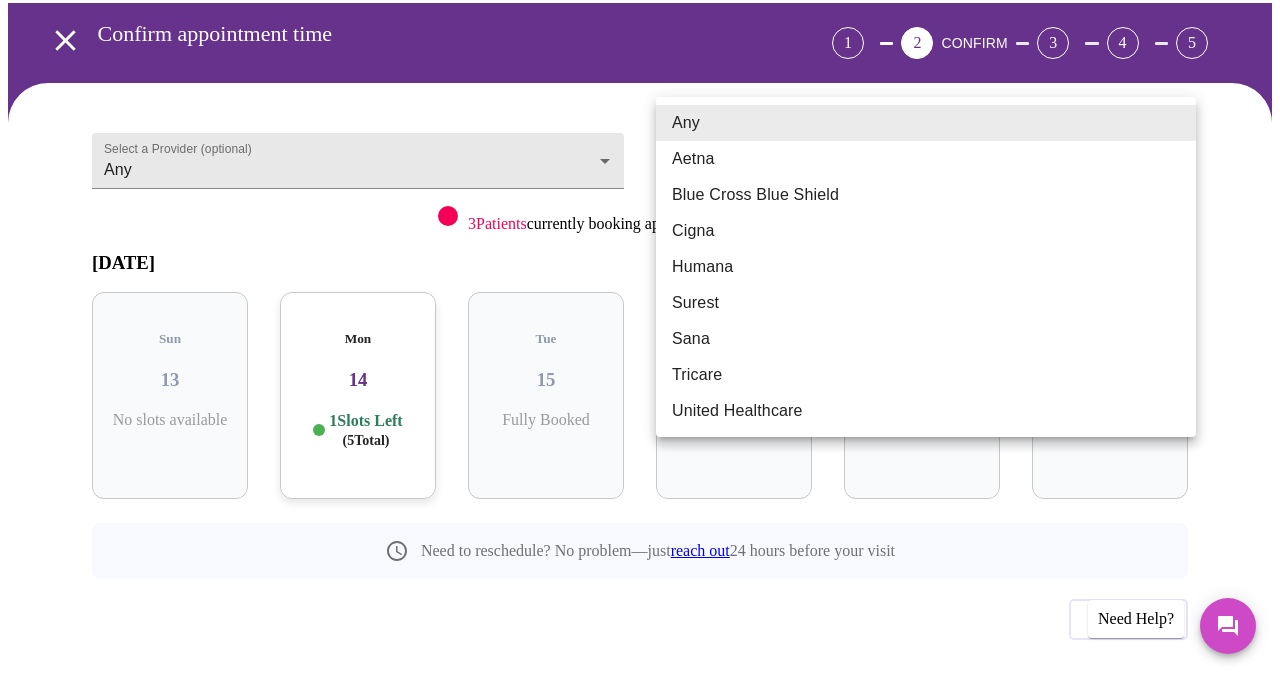 type on "Tricare" 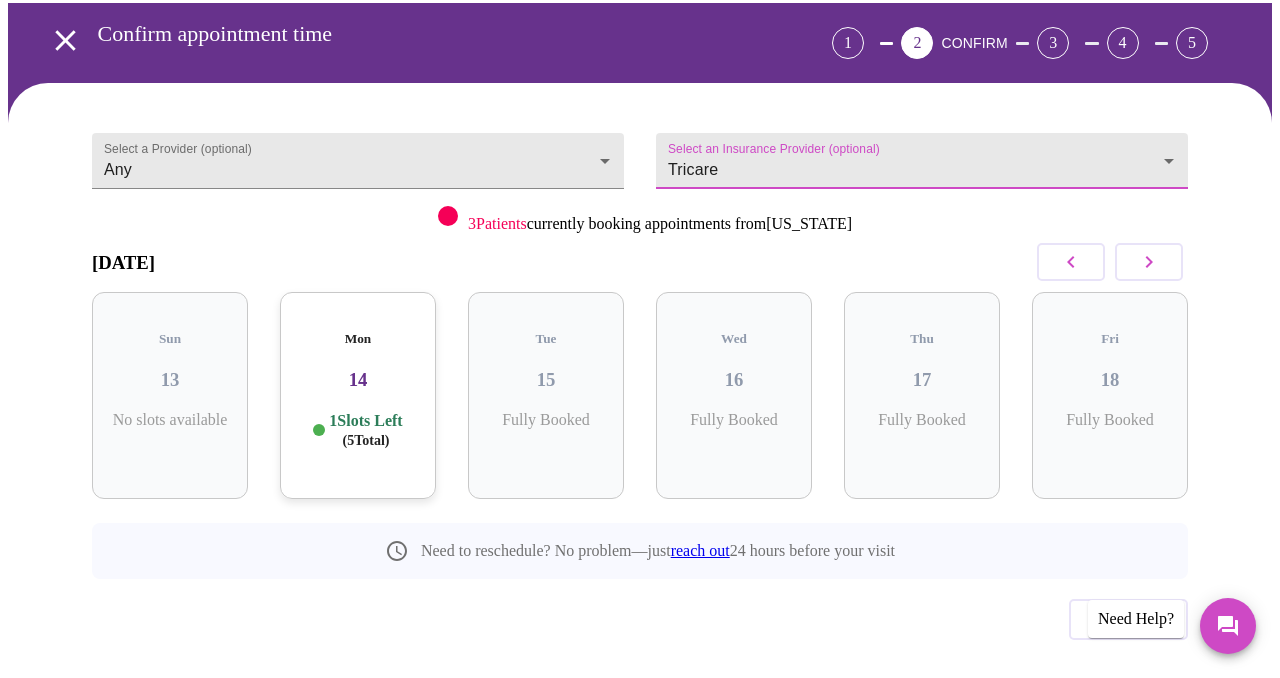 click on "1  Slots Left ( 5  Total)" at bounding box center (365, 430) 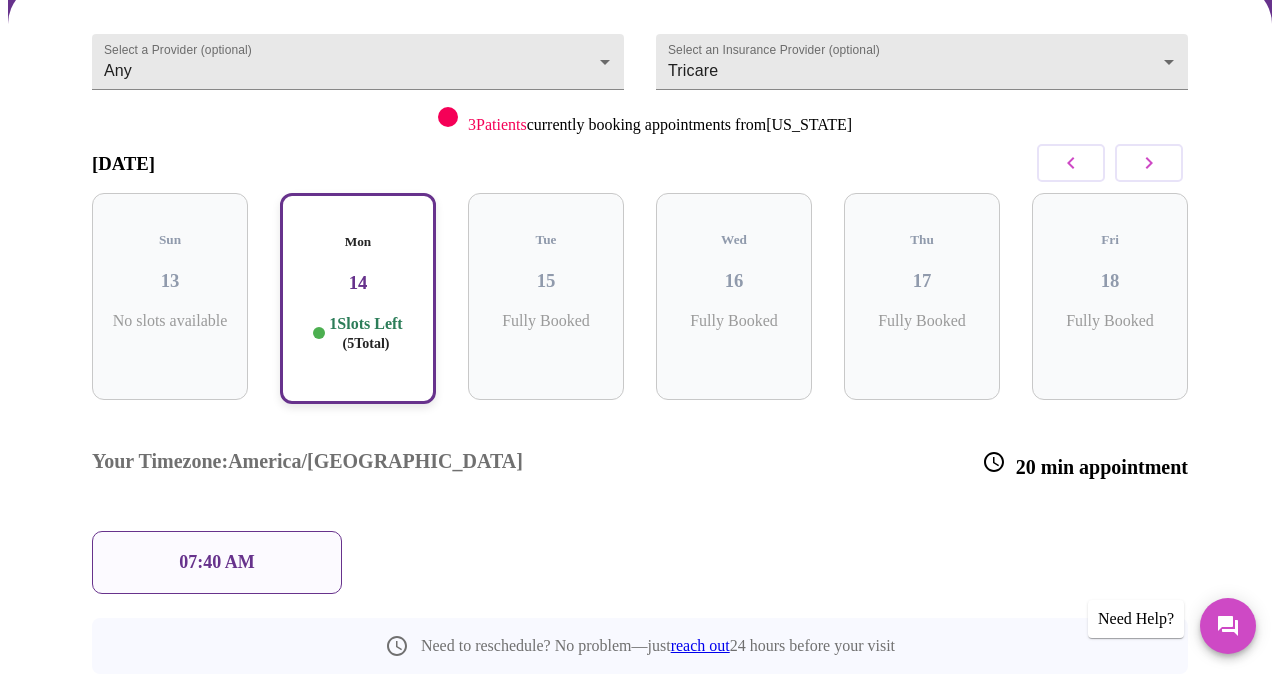 scroll, scrollTop: 269, scrollLeft: 0, axis: vertical 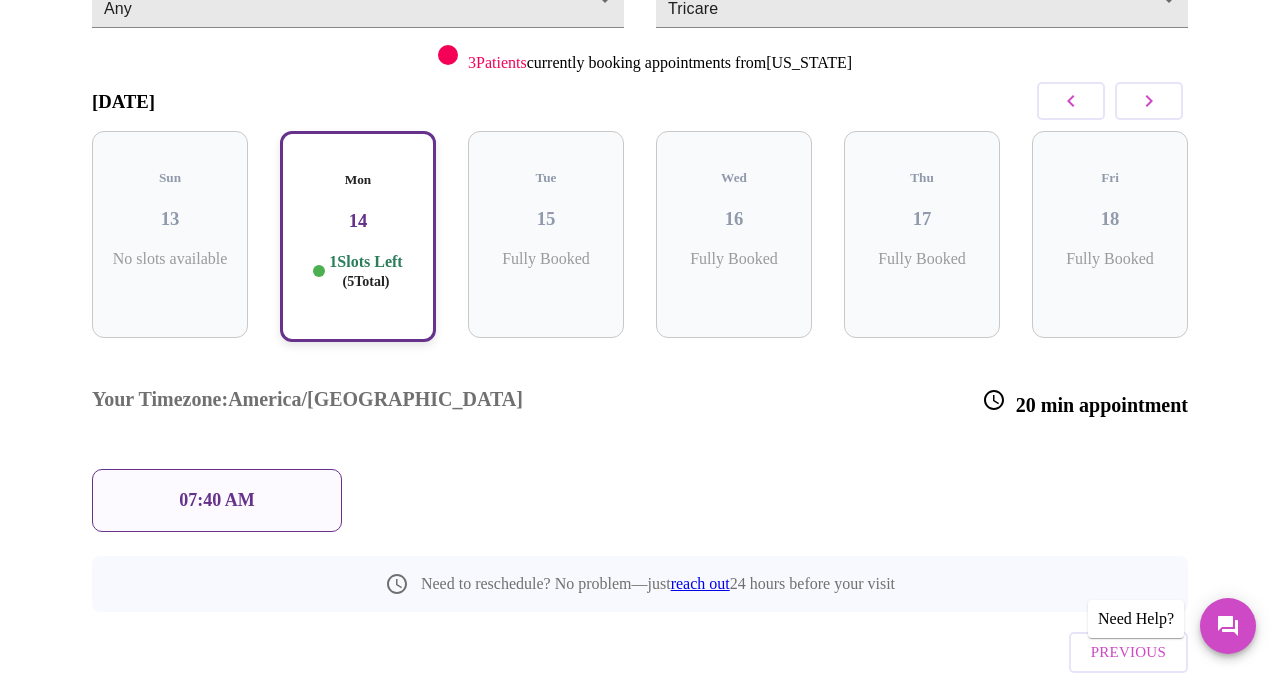 click on "07:40 AM" at bounding box center [217, 500] 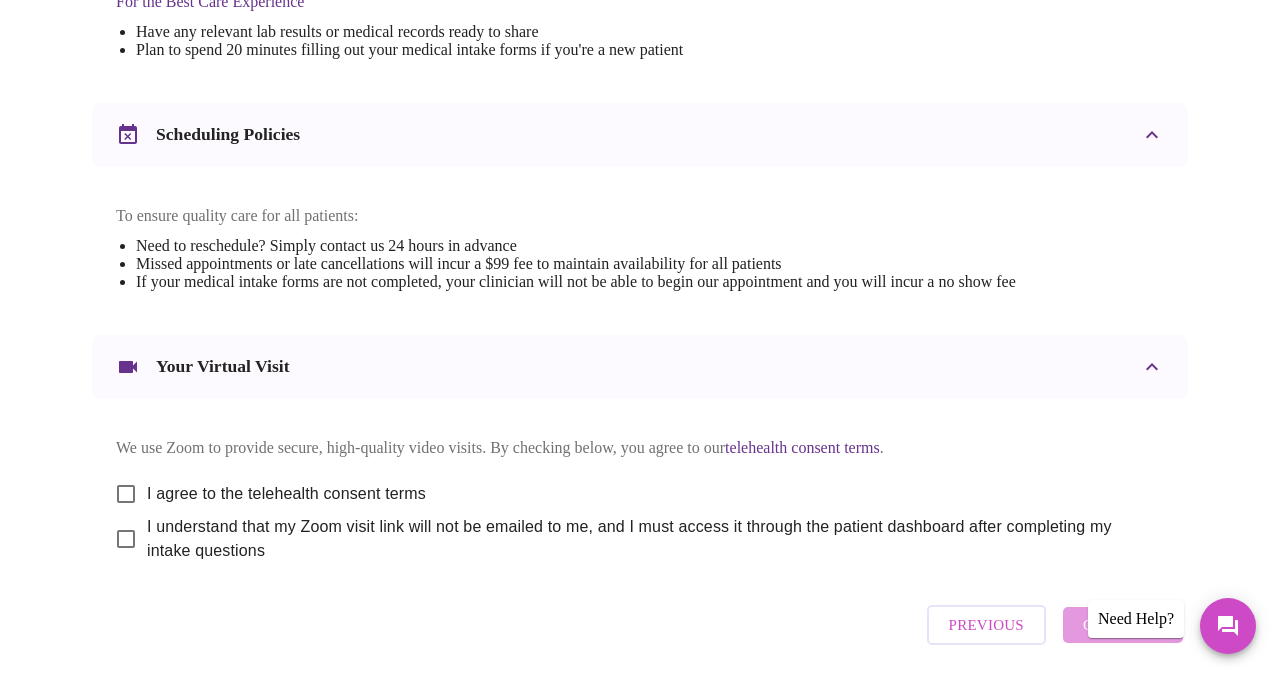 scroll, scrollTop: 753, scrollLeft: 0, axis: vertical 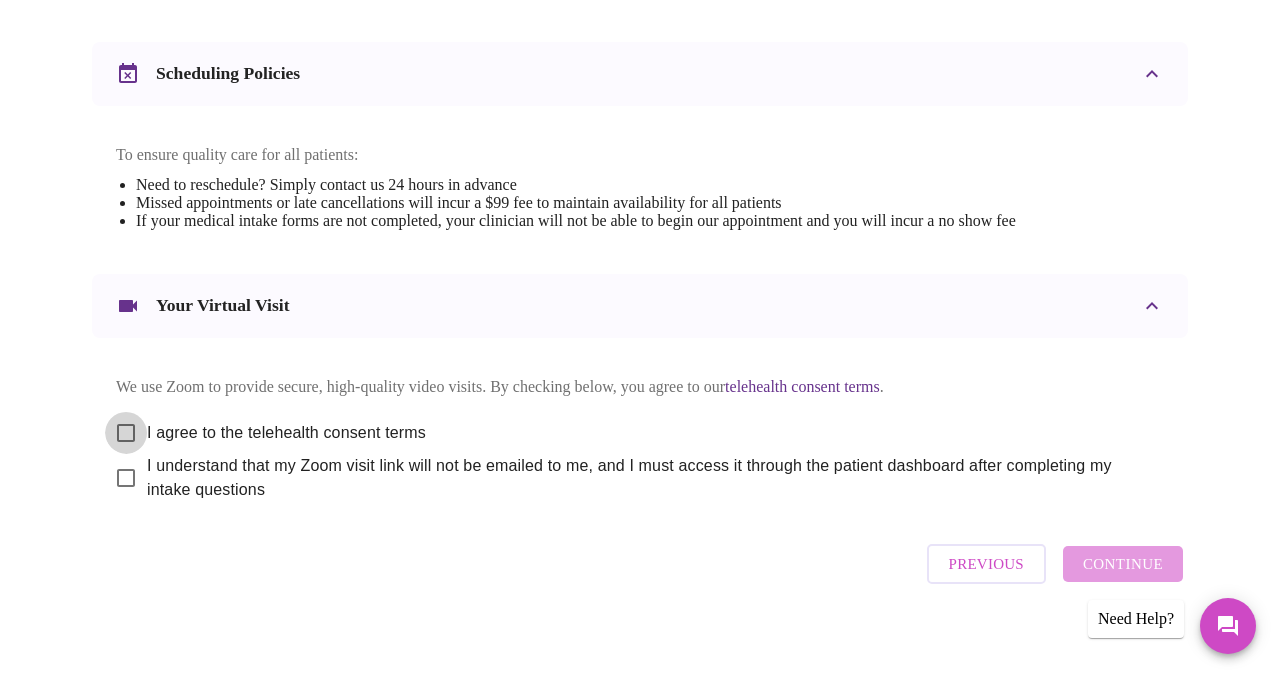click on "I agree to the telehealth consent terms" at bounding box center [126, 433] 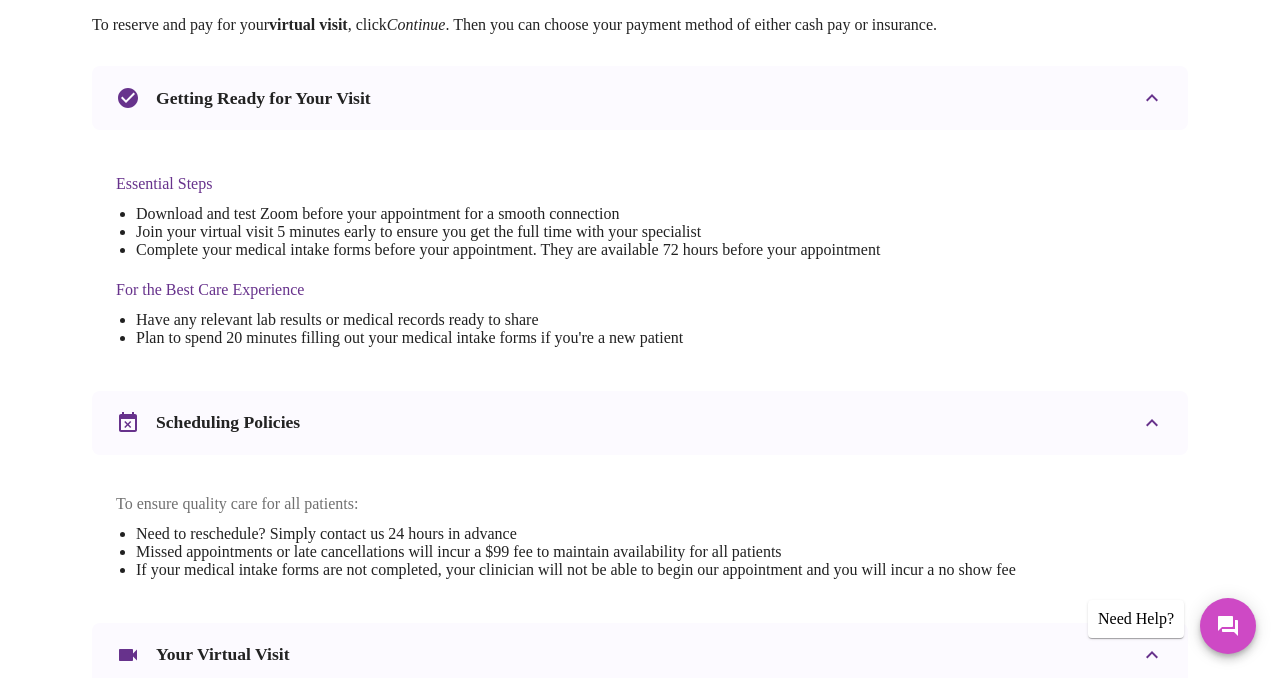 scroll, scrollTop: 753, scrollLeft: 0, axis: vertical 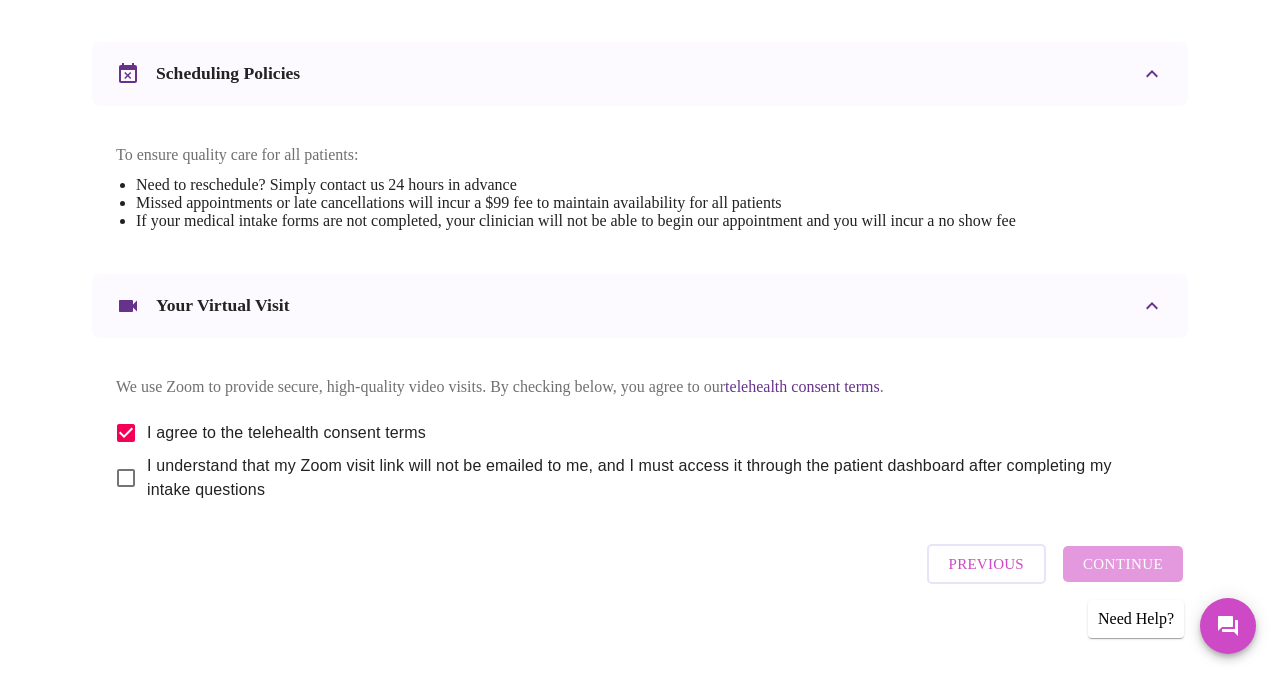 click on "We use Zoom to provide secure, high-quality video visits. By checking below, you agree to our  telehealth consent terms . I agree to the telehealth consent terms I understand that my Zoom visit link will not be emailed to me, and I must access it through the patient dashboard after completing my intake questions" at bounding box center [640, 424] 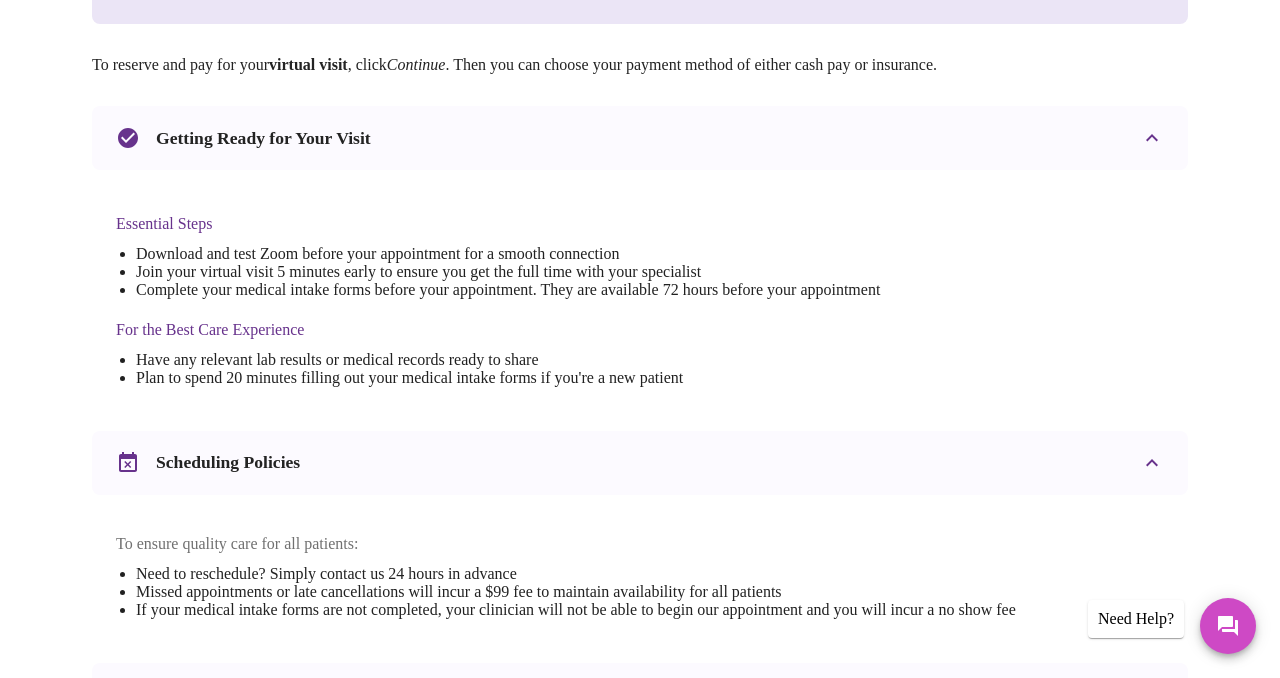 scroll, scrollTop: 368, scrollLeft: 0, axis: vertical 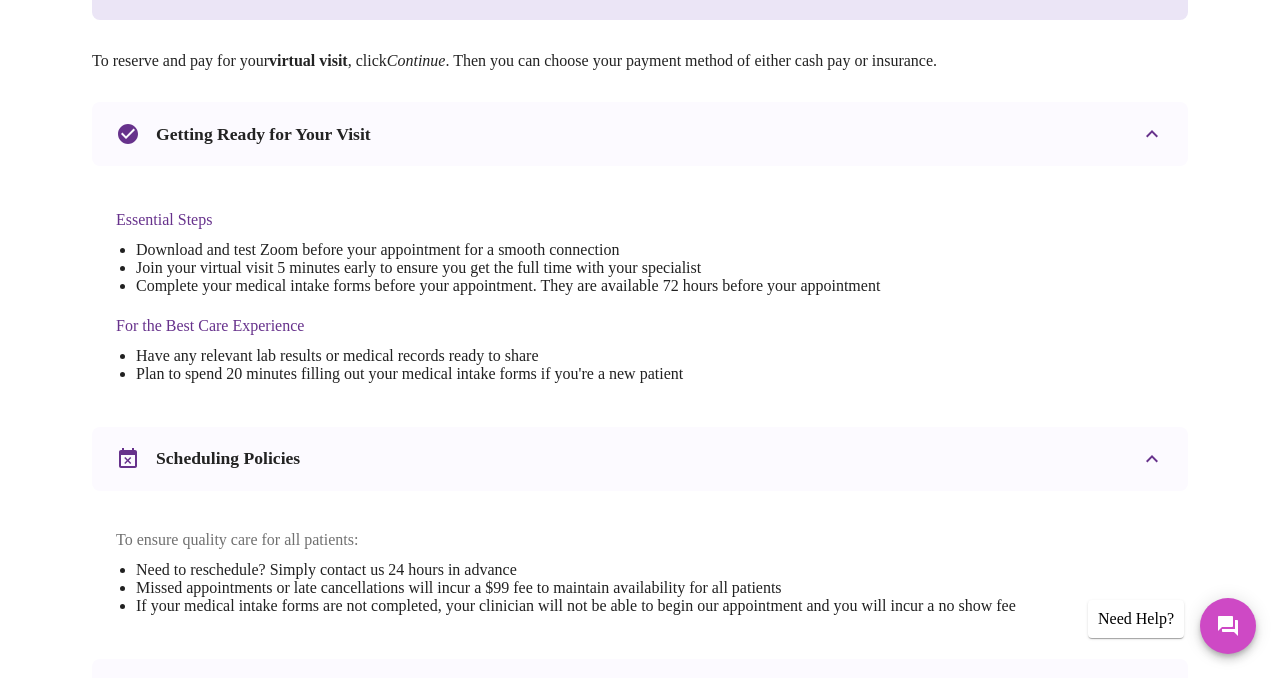 click on "Scheduling Policies" at bounding box center (640, 459) 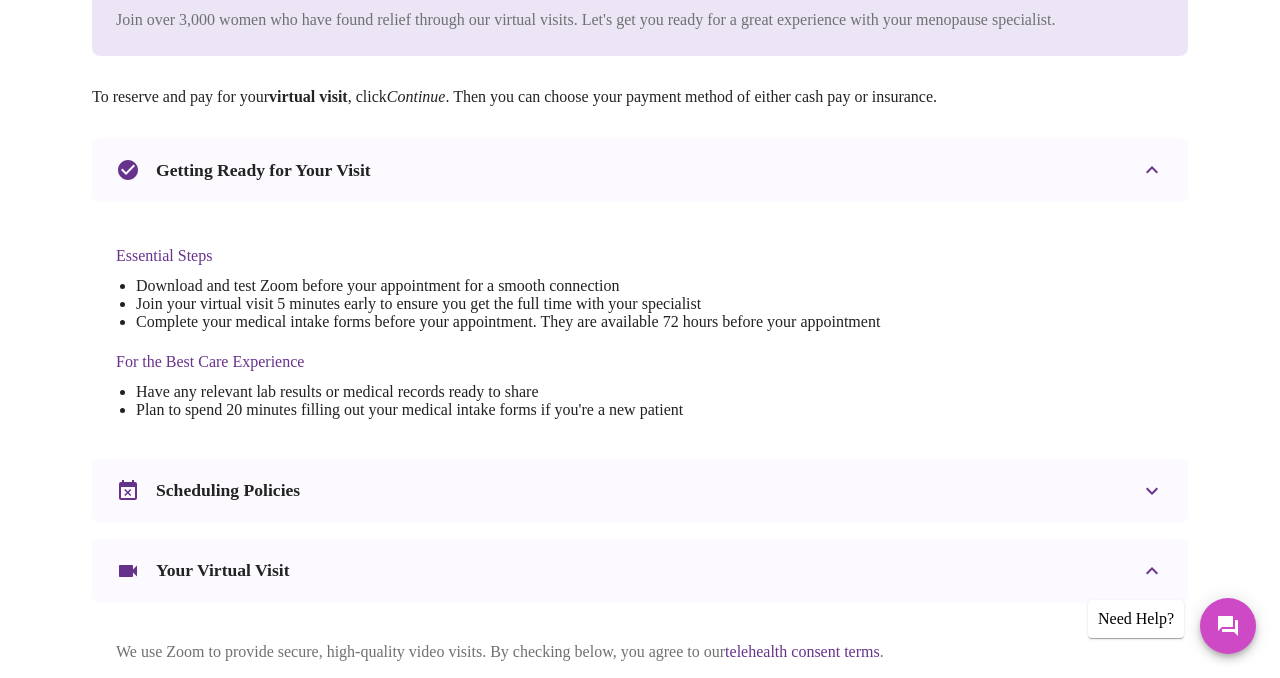 scroll, scrollTop: 313, scrollLeft: 0, axis: vertical 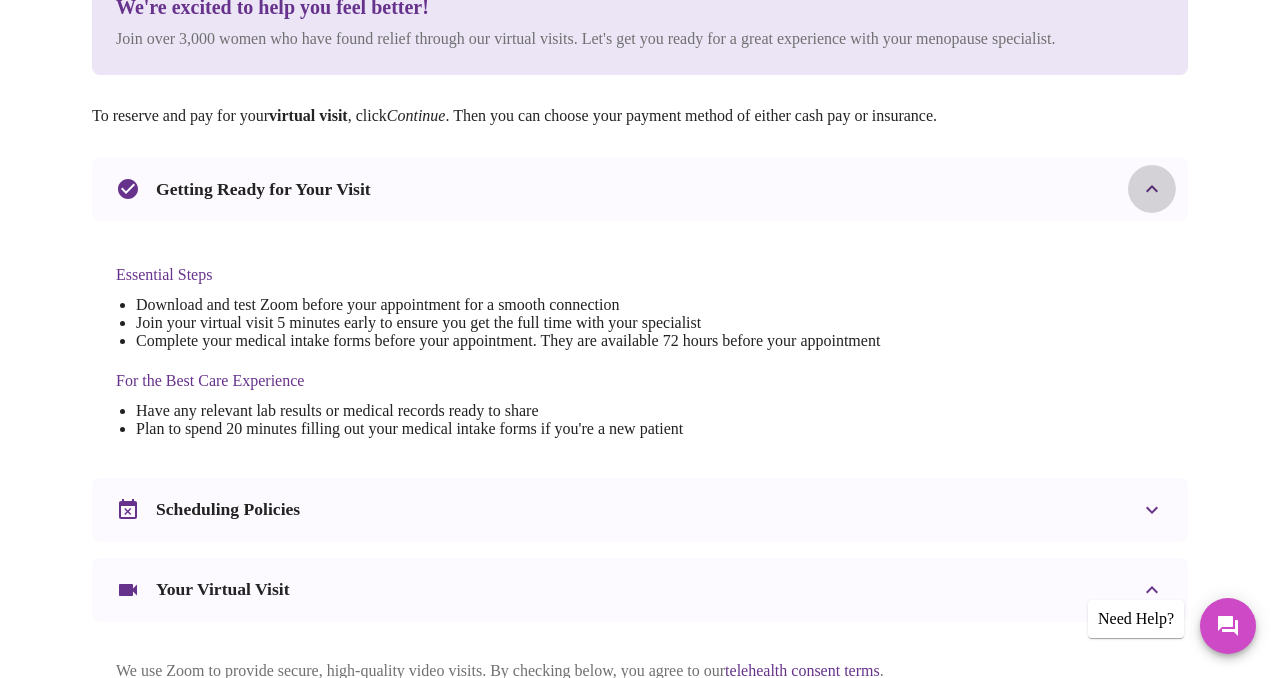 click 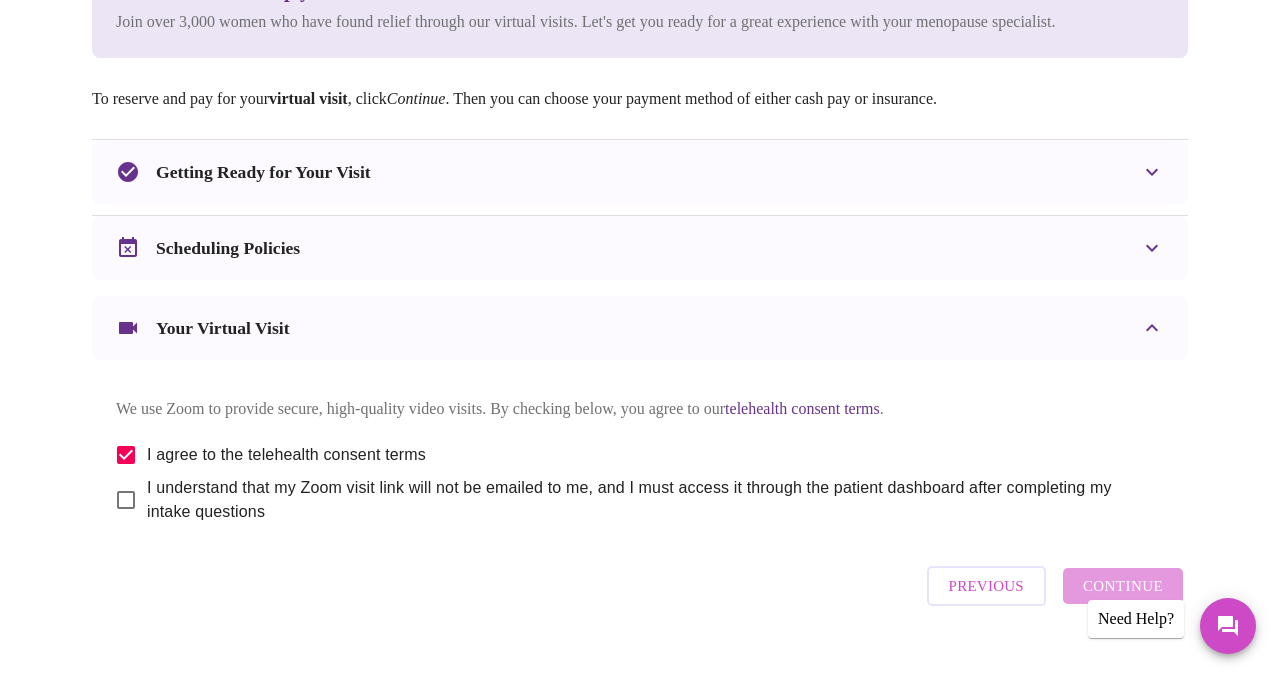 scroll, scrollTop: 335, scrollLeft: 0, axis: vertical 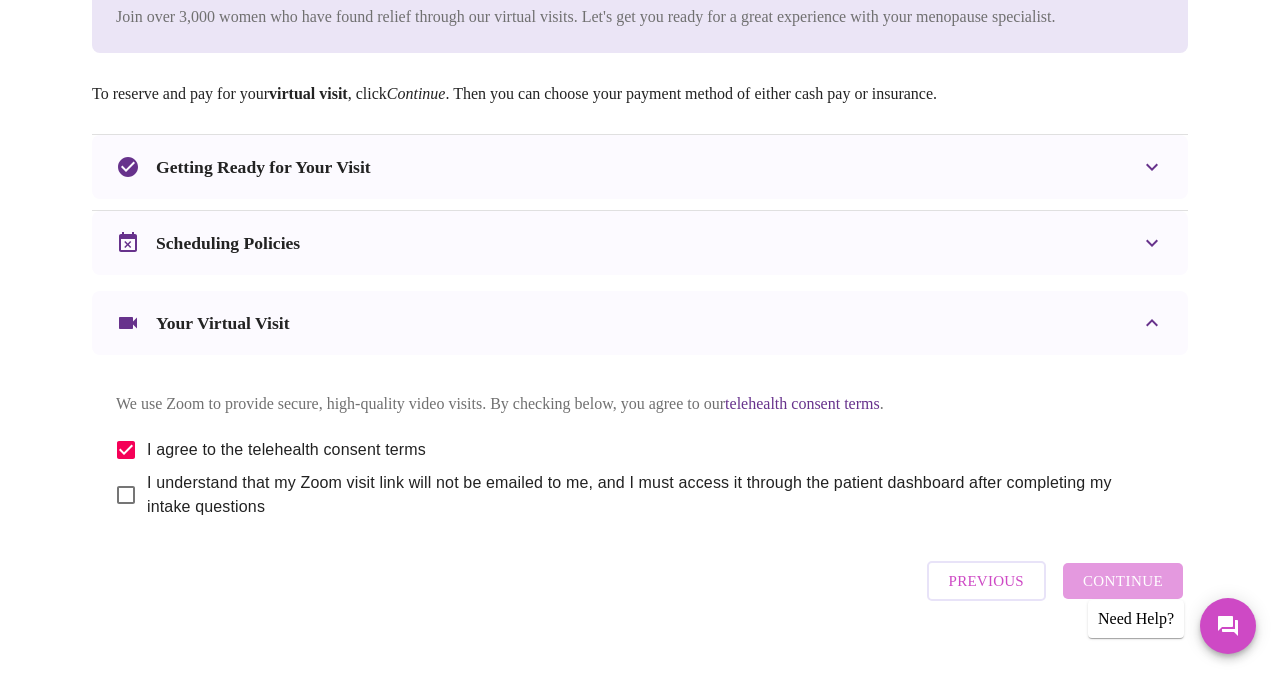 click on "I understand that my Zoom visit link will not be emailed to me, and I must access it through the patient dashboard after completing my intake questions" at bounding box center [126, 495] 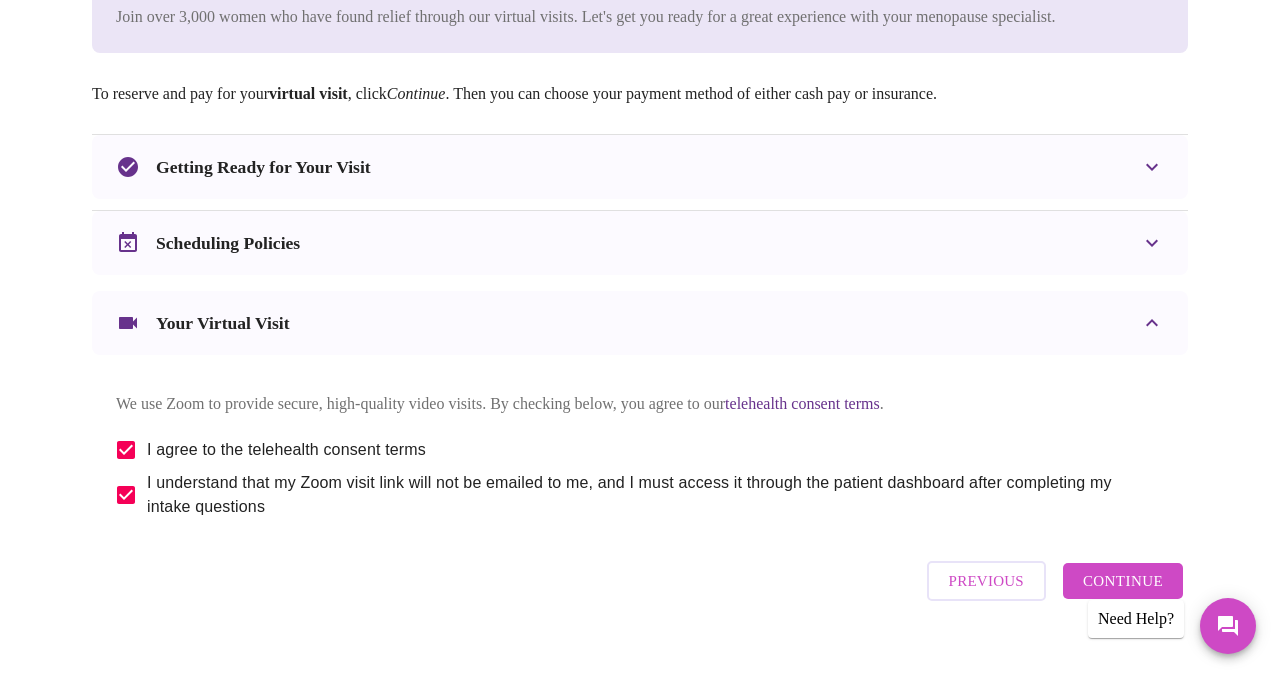click on "Continue" at bounding box center [1123, 581] 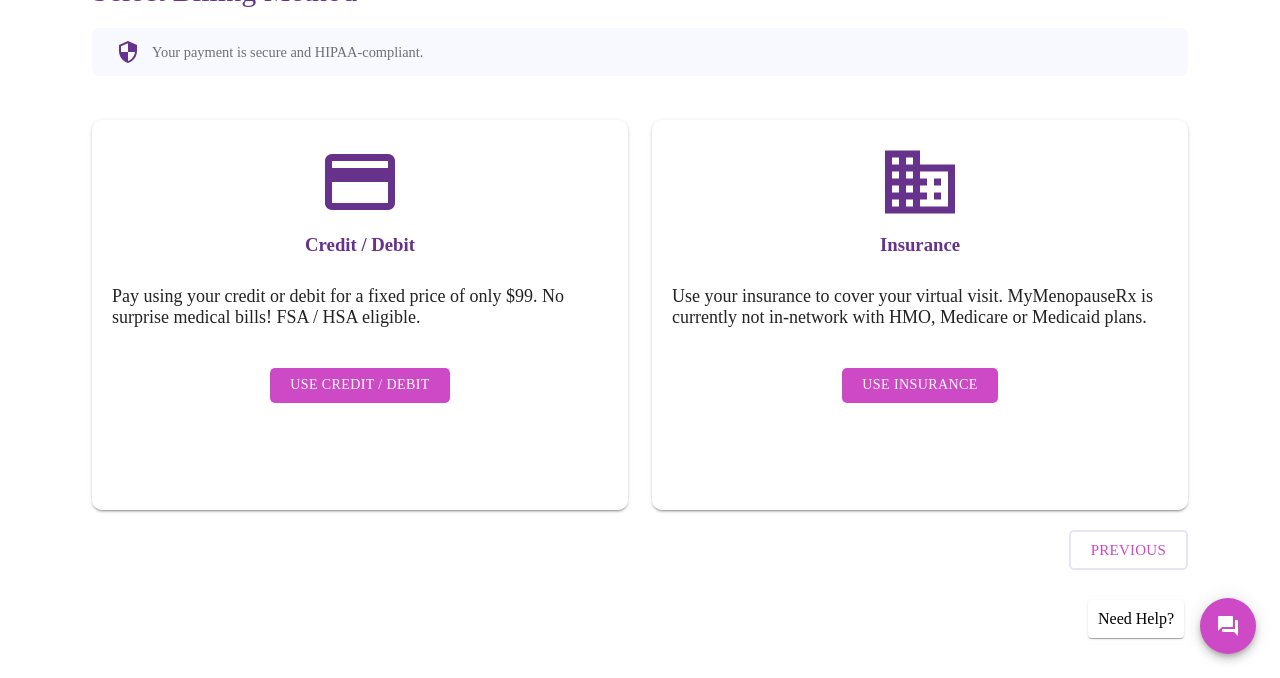 scroll, scrollTop: 173, scrollLeft: 0, axis: vertical 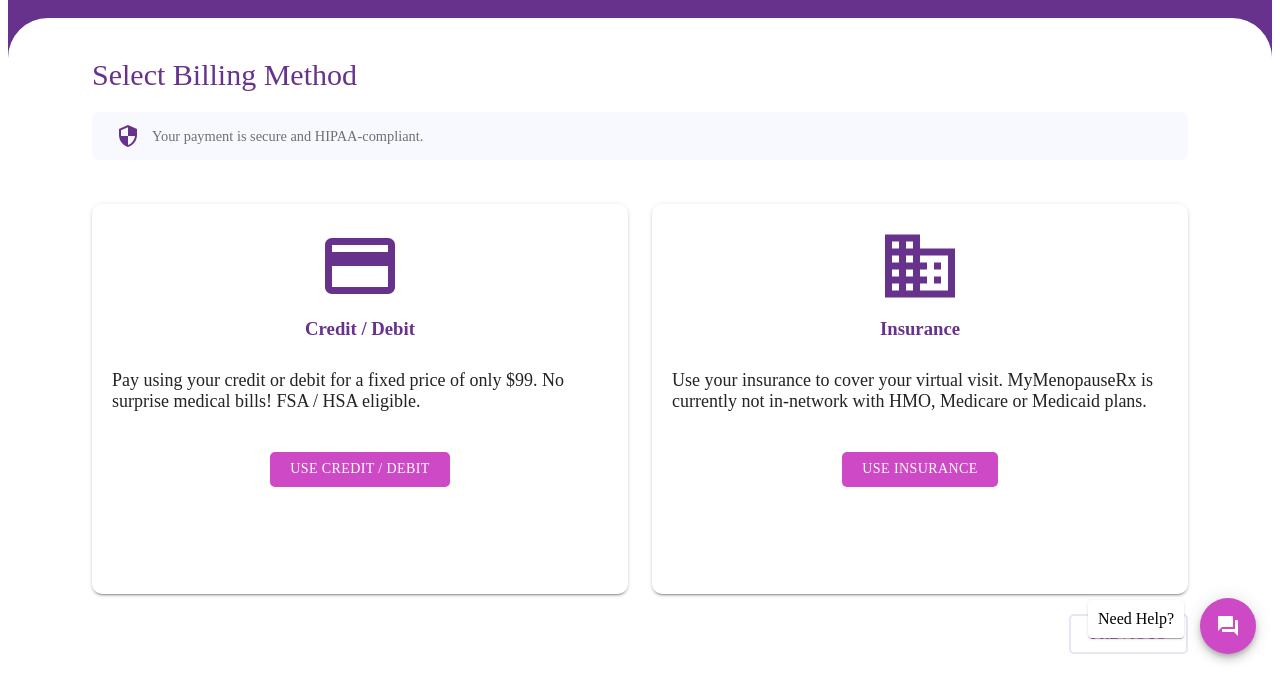 click on "Use Insurance" at bounding box center (919, 469) 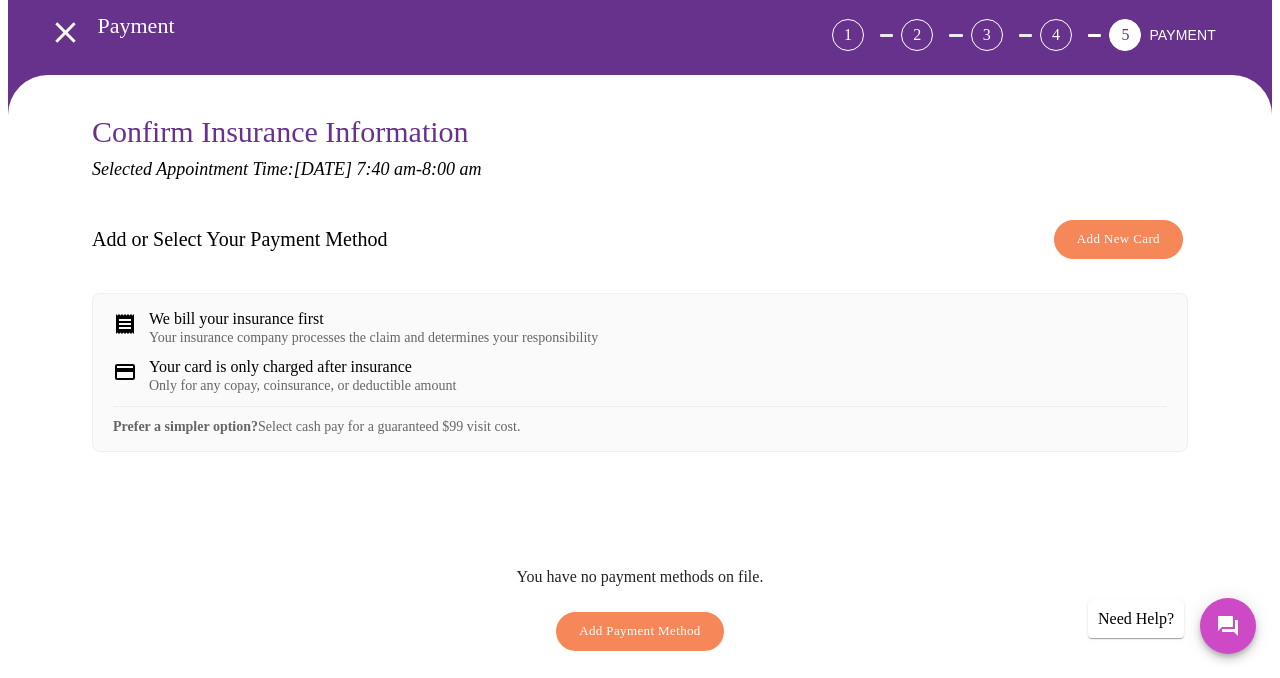 scroll, scrollTop: 117, scrollLeft: 0, axis: vertical 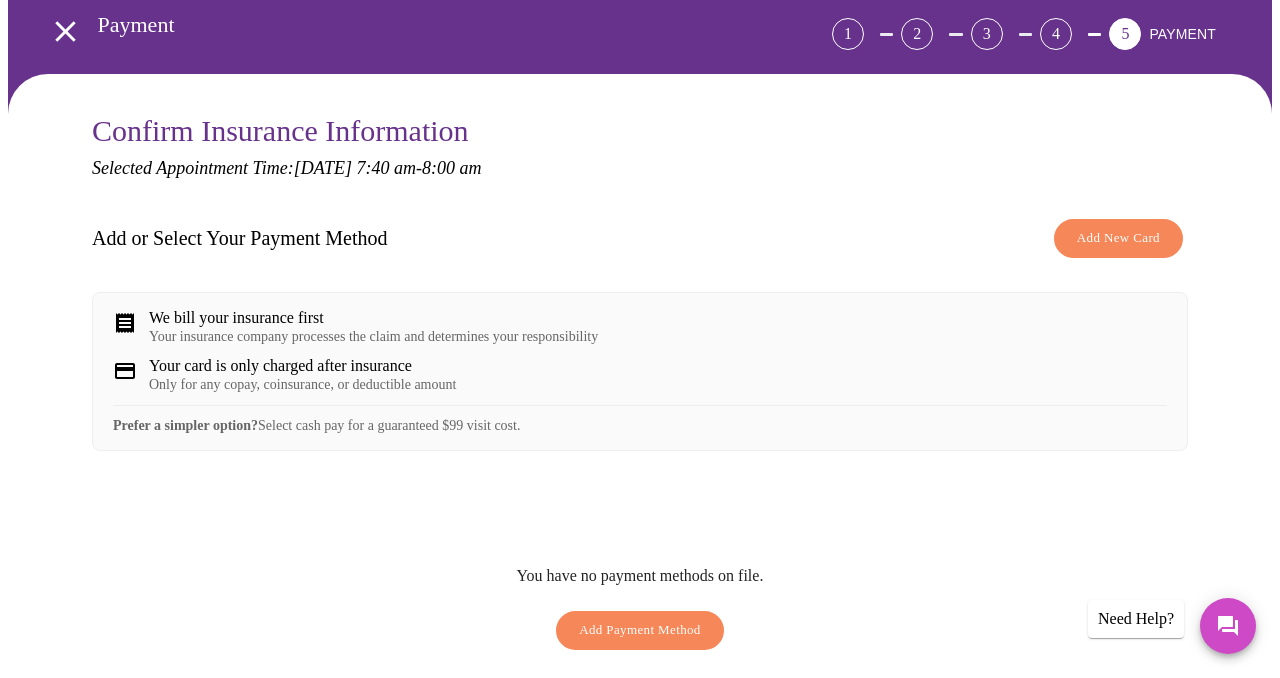 click on "We bill your insurance first" at bounding box center (373, 318) 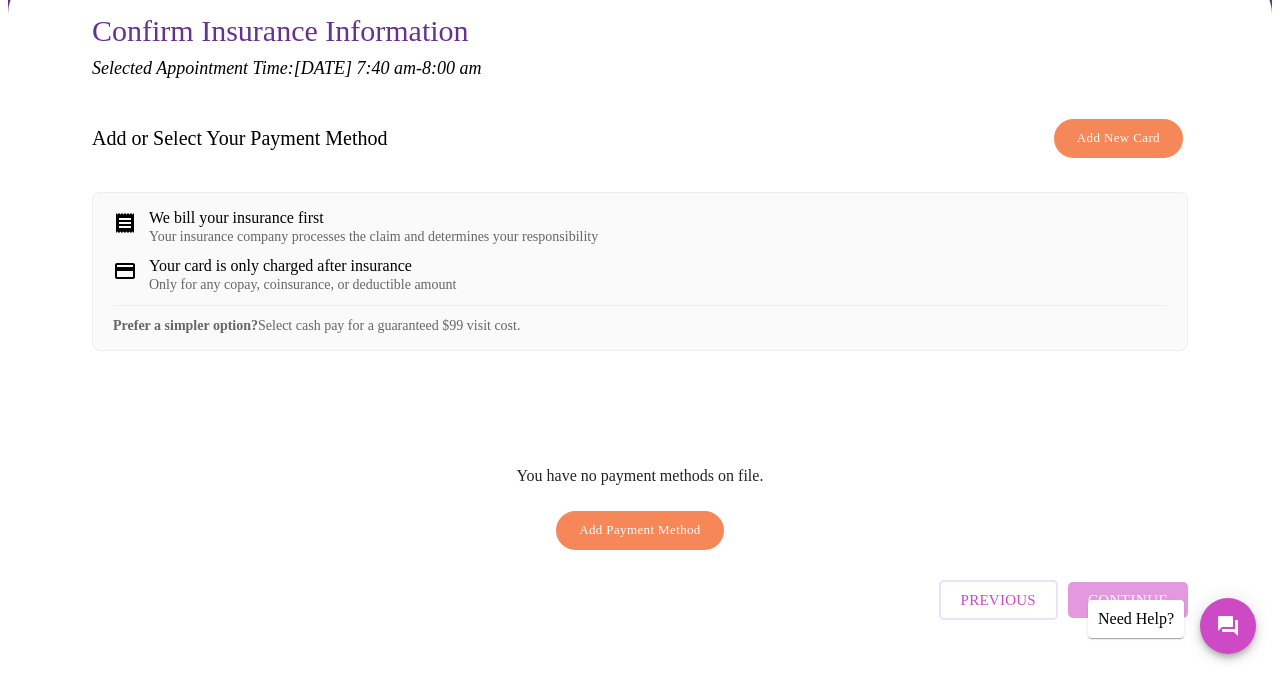 scroll, scrollTop: 240, scrollLeft: 0, axis: vertical 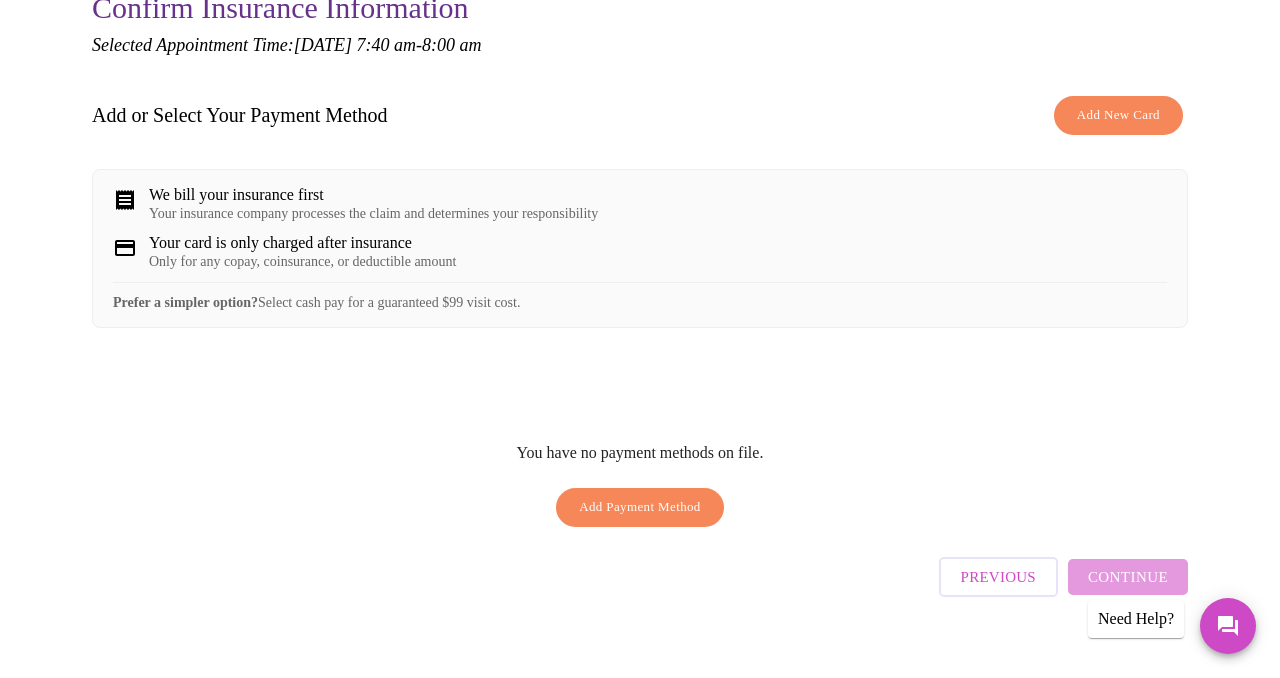 click on "Add Payment Method" at bounding box center [640, 507] 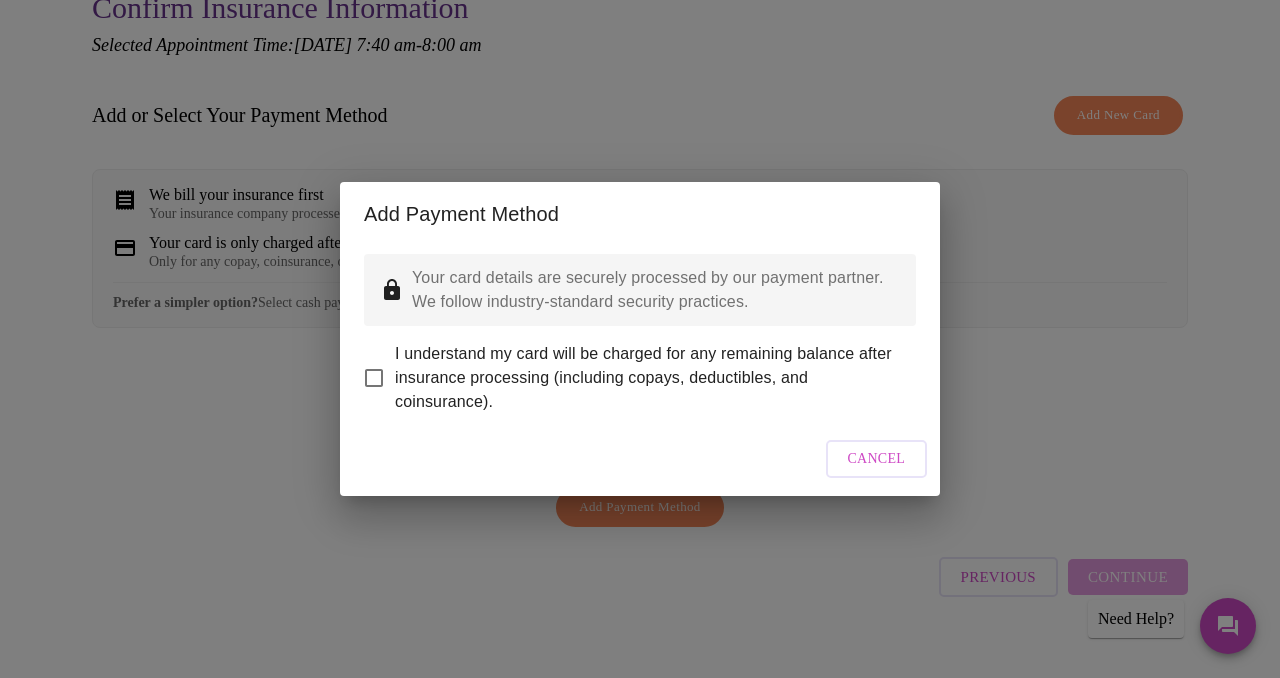 click on "I understand my card will be charged for any remaining balance after insurance processing (including copays, deductibles, and coinsurance)." at bounding box center (374, 378) 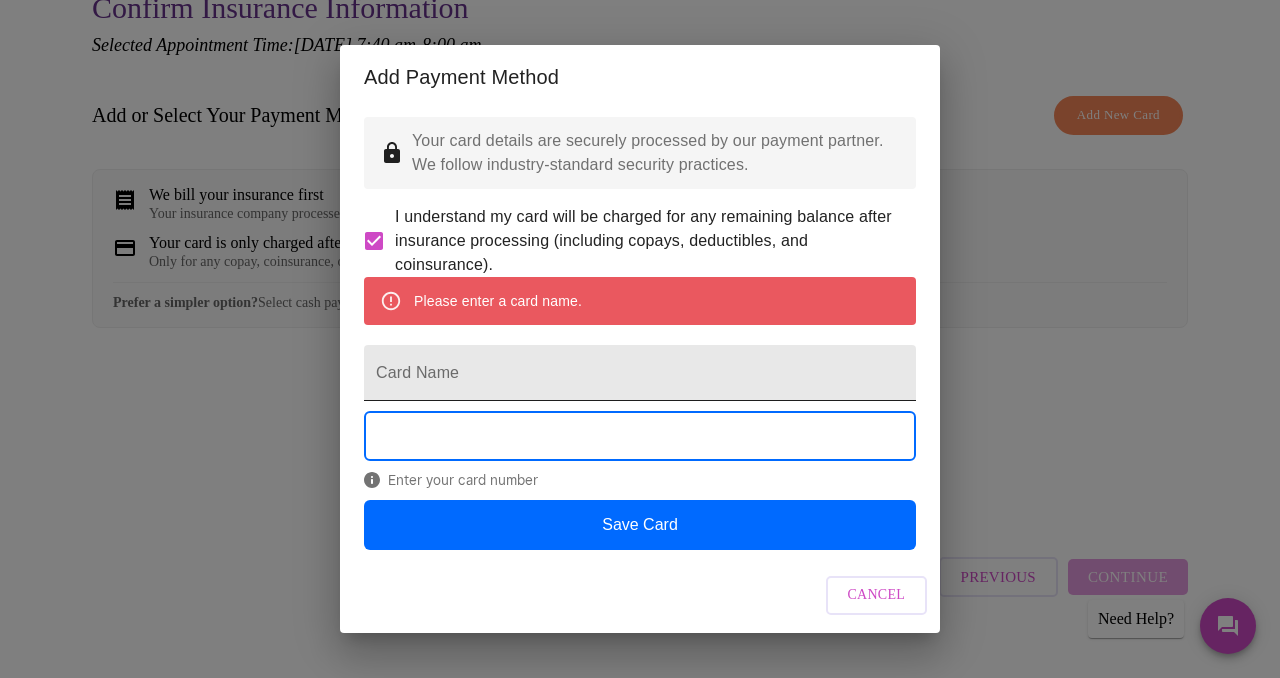 scroll, scrollTop: 25, scrollLeft: 0, axis: vertical 